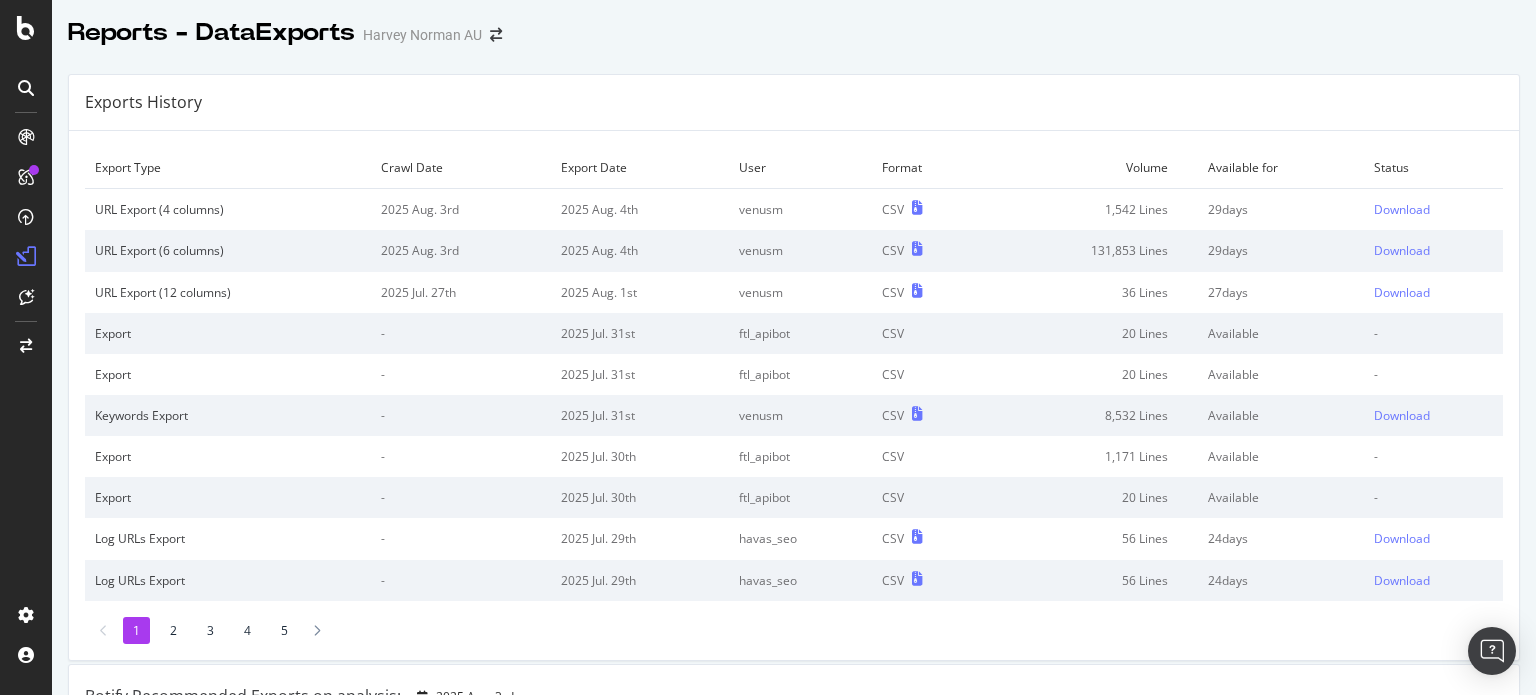 scroll, scrollTop: 0, scrollLeft: 0, axis: both 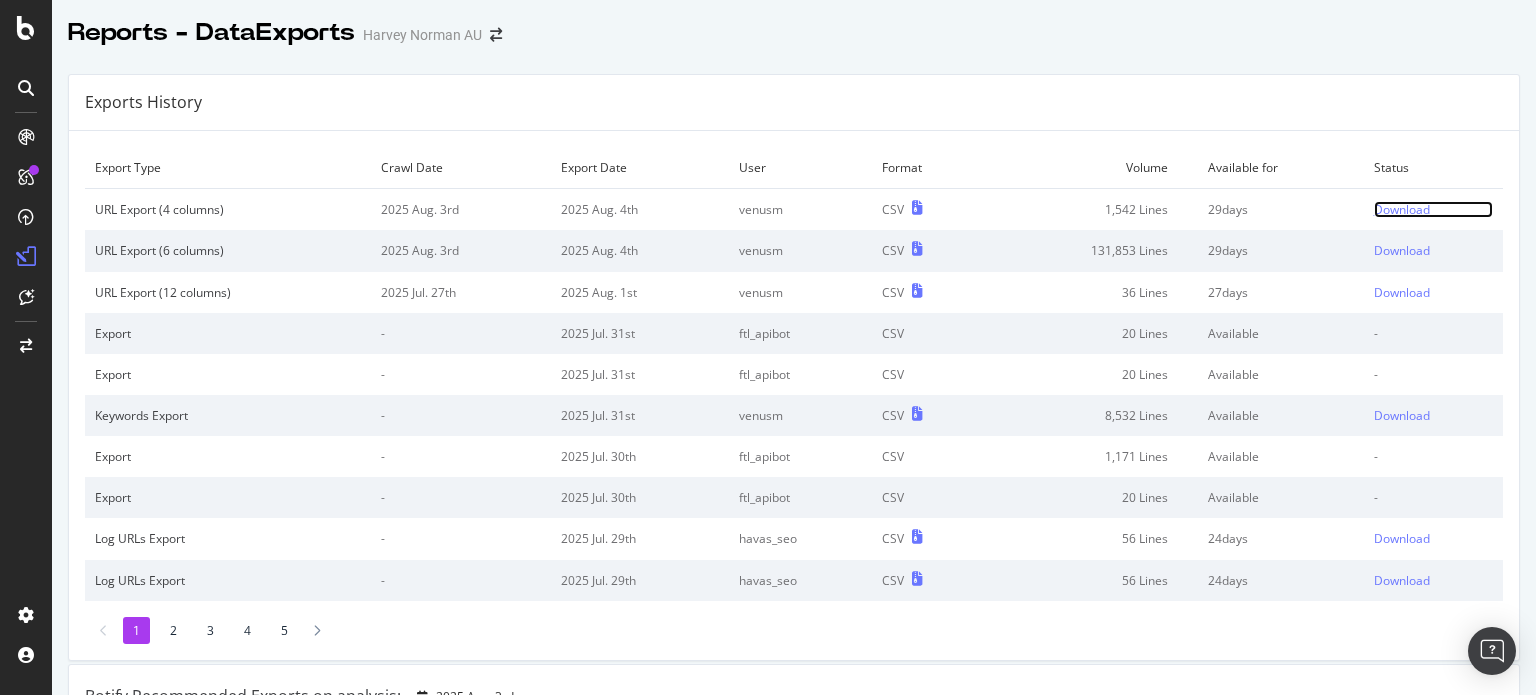 click on "Download" at bounding box center (1402, 209) 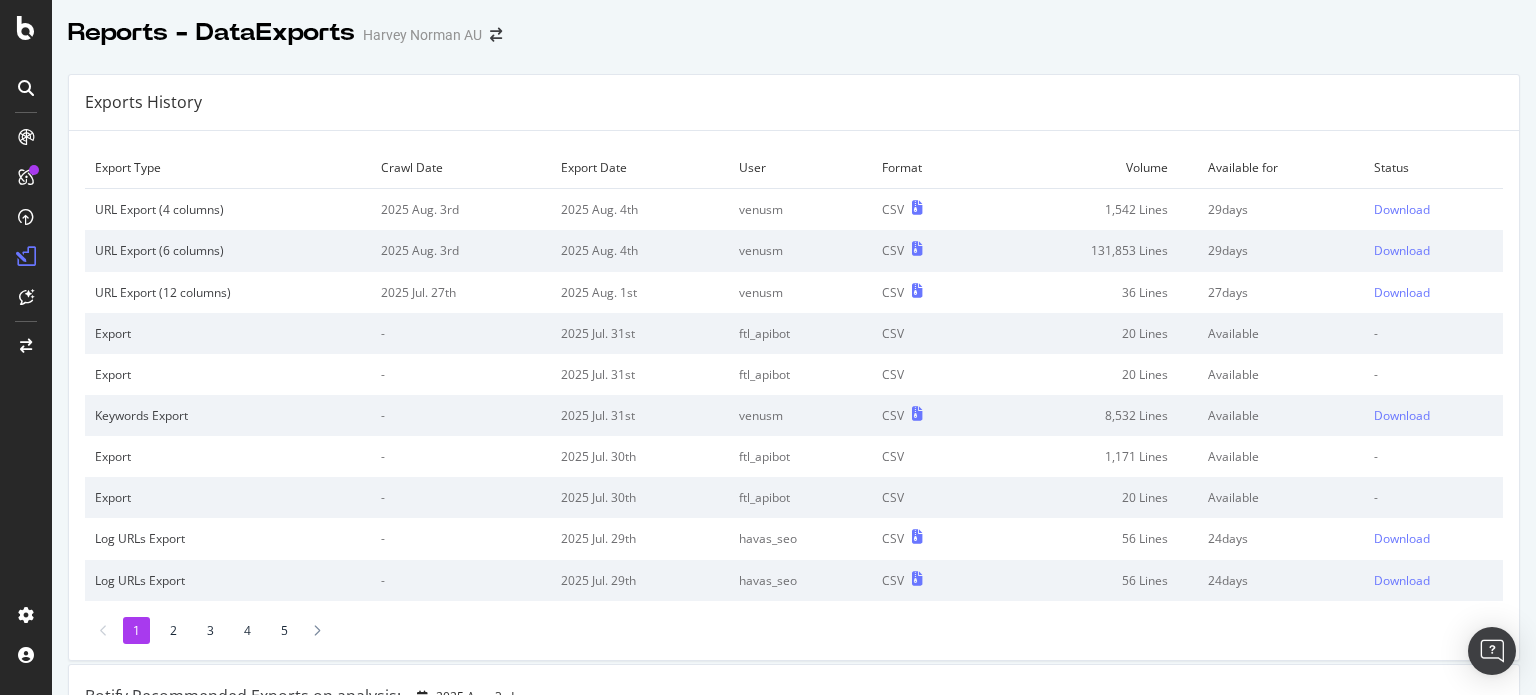 click on "Reports - DataExports Harvey Norman AU" at bounding box center [794, 25] 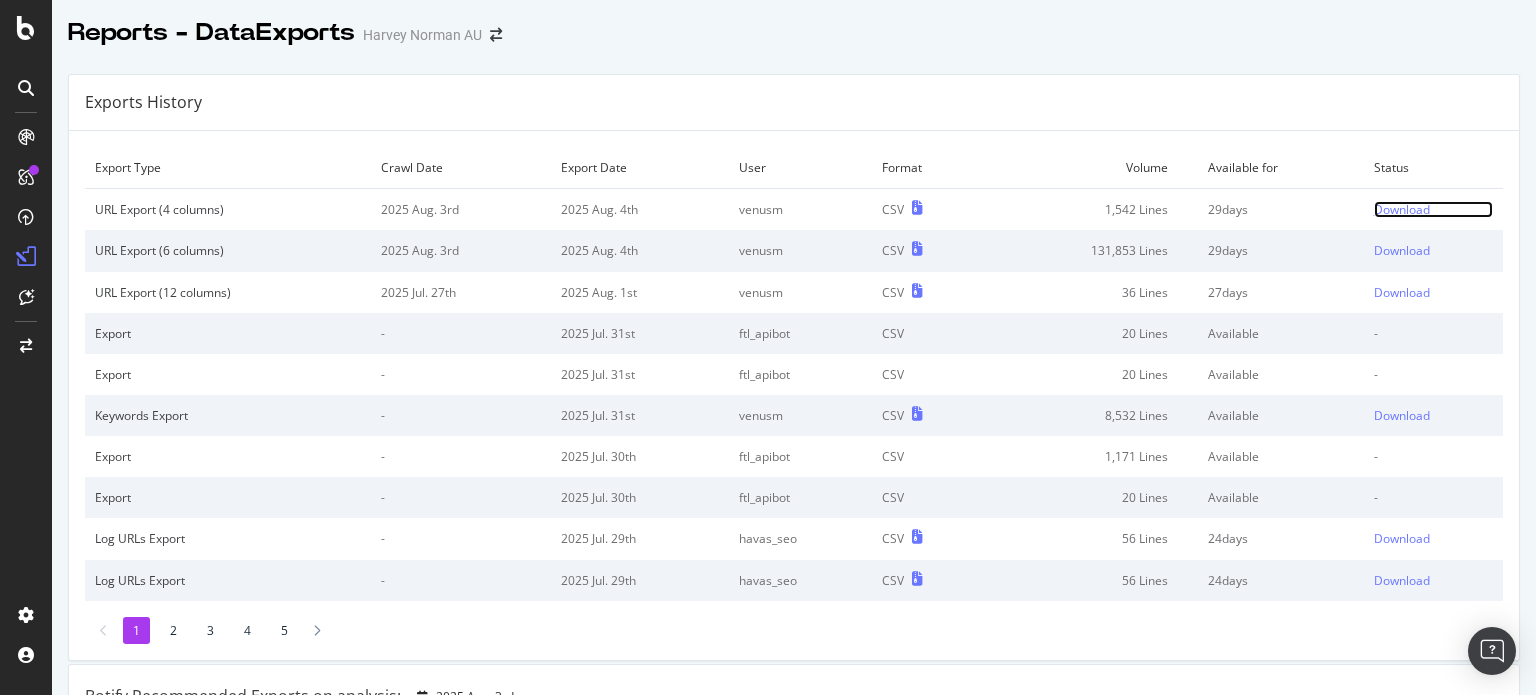 click on "Download" at bounding box center (1402, 209) 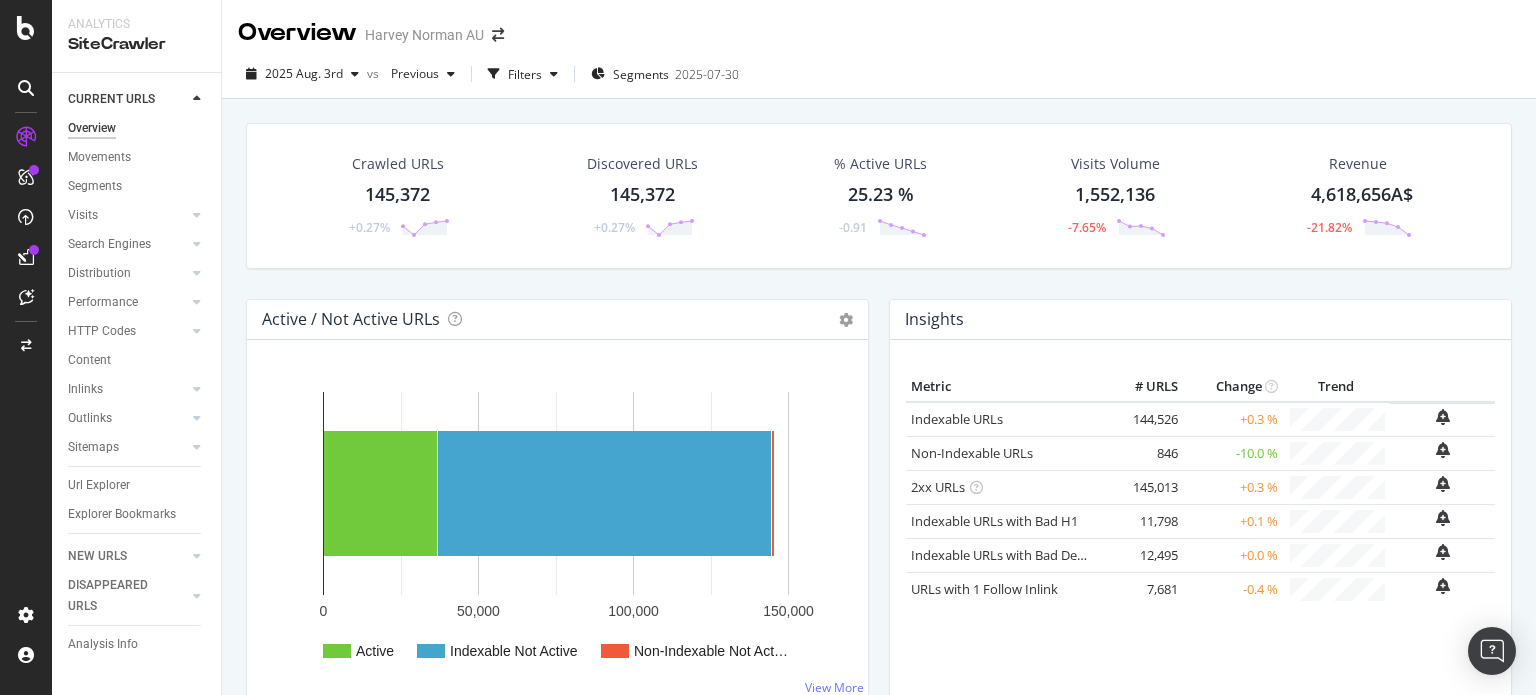 scroll, scrollTop: 0, scrollLeft: 0, axis: both 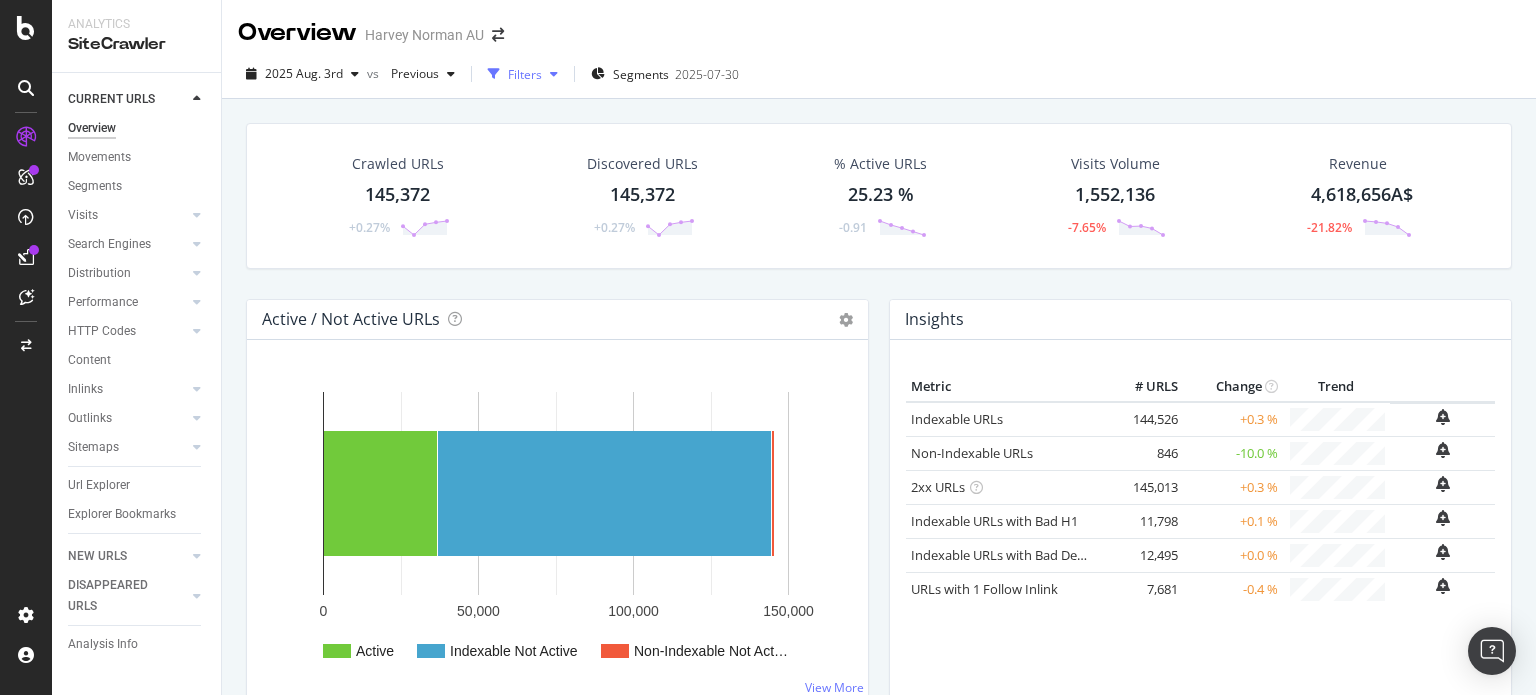 click on "Filters" at bounding box center [525, 74] 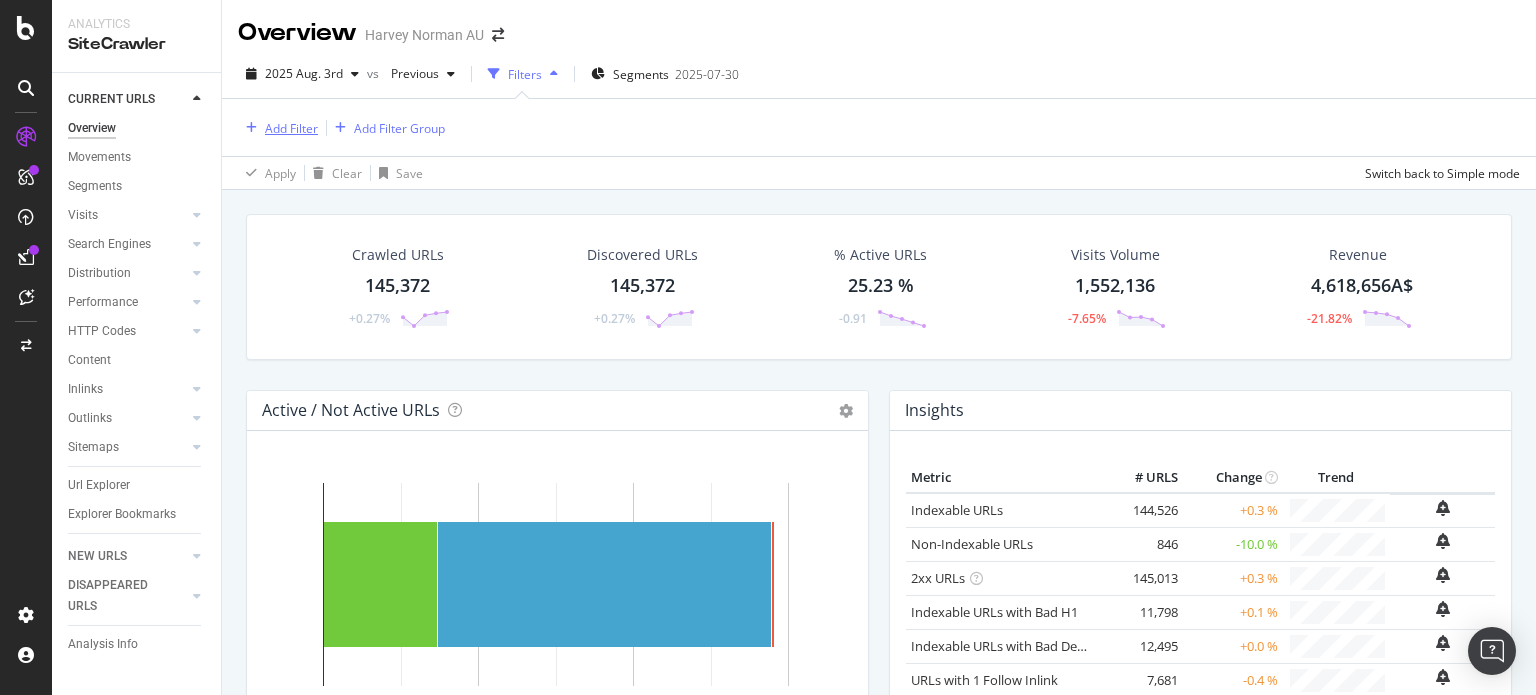 click on "Add Filter" at bounding box center (291, 128) 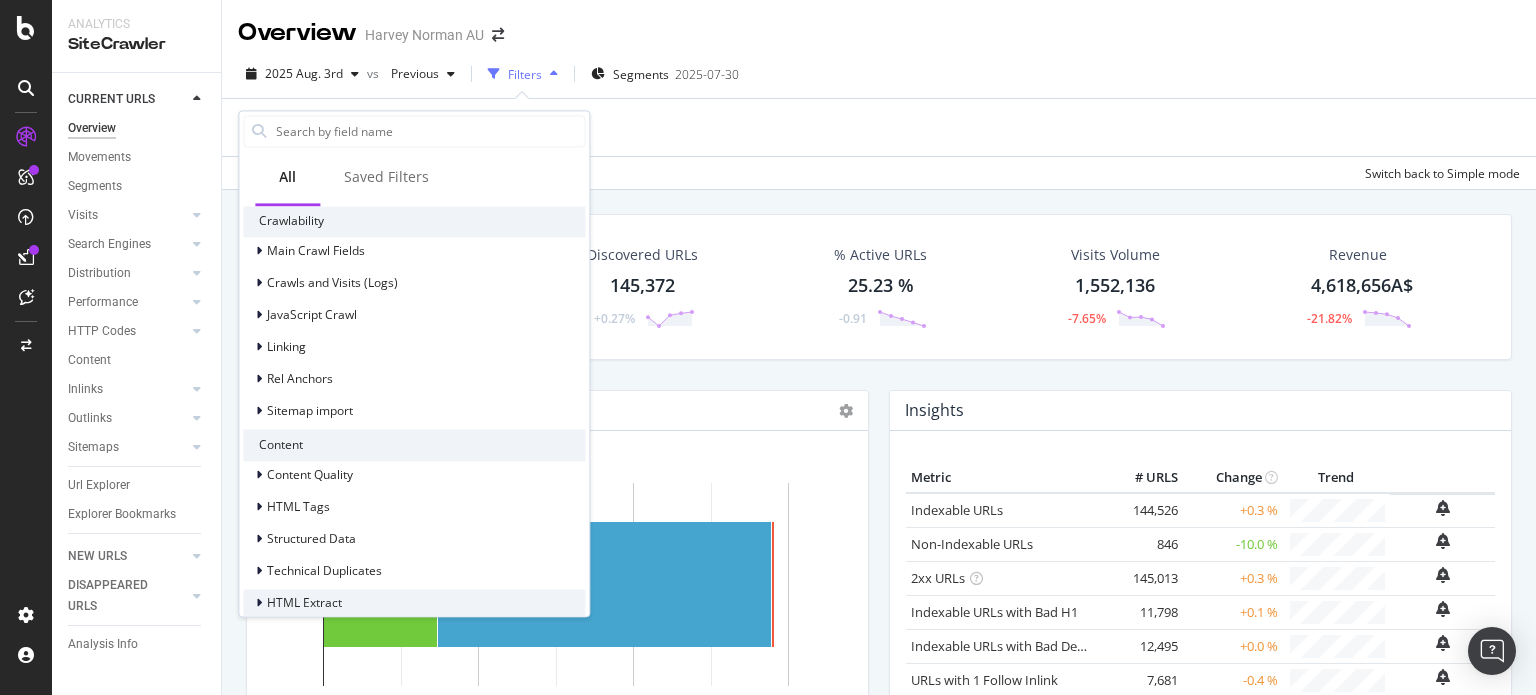 scroll, scrollTop: 750, scrollLeft: 0, axis: vertical 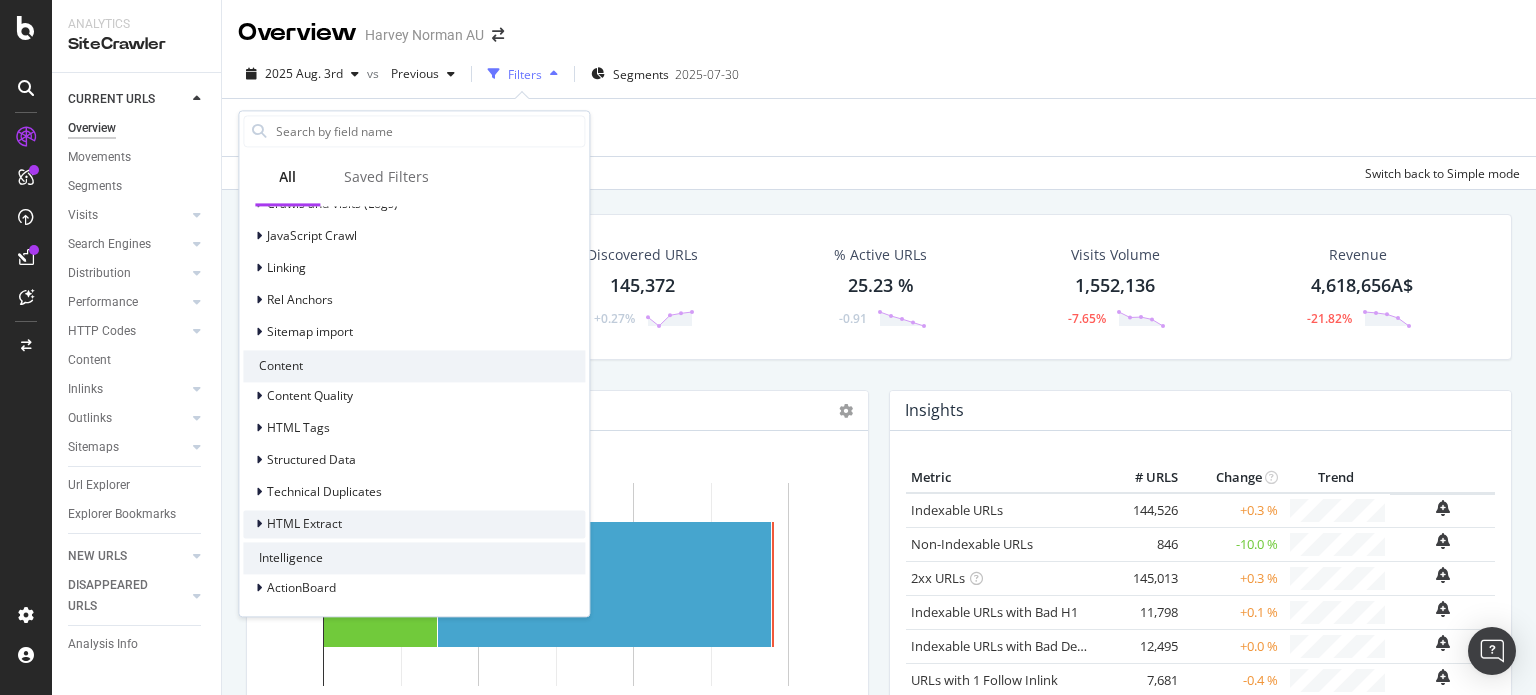 click on "HTML Extract" at bounding box center (304, 524) 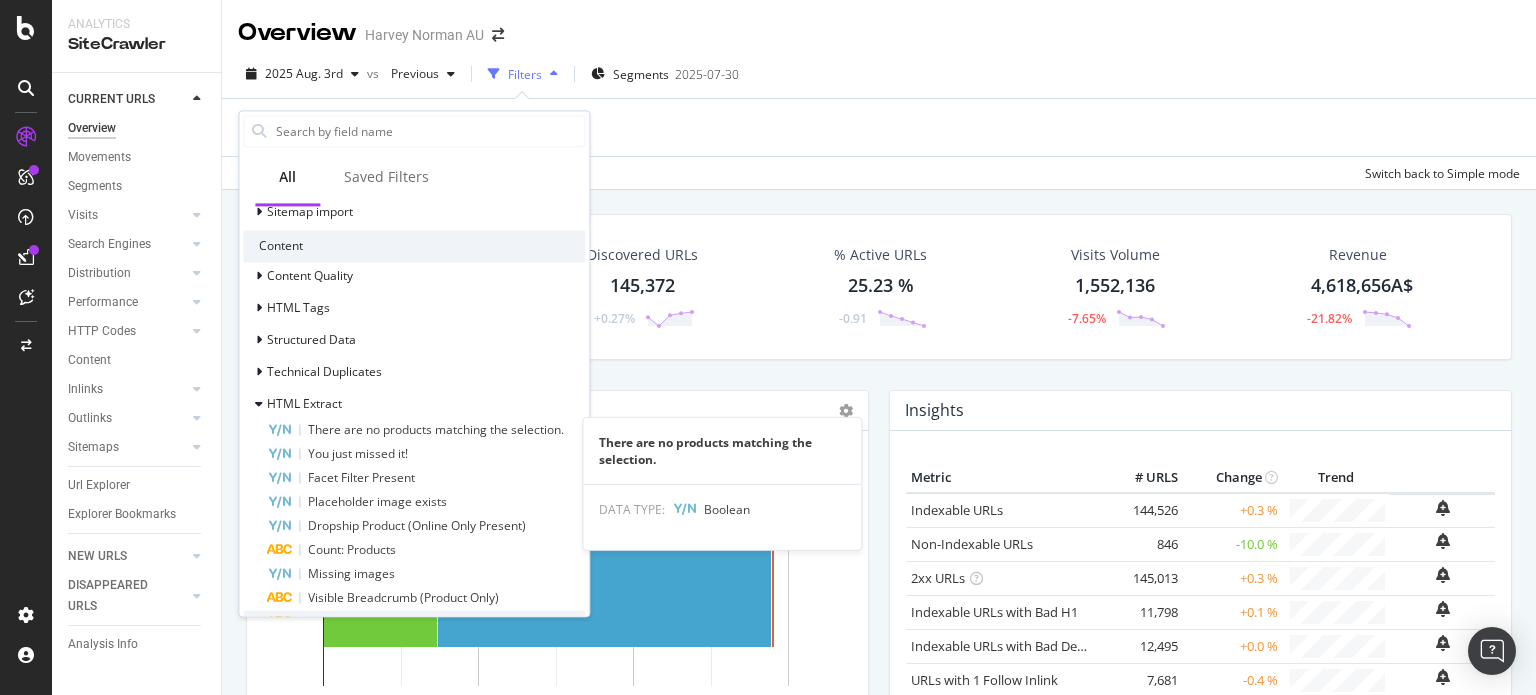 scroll, scrollTop: 990, scrollLeft: 0, axis: vertical 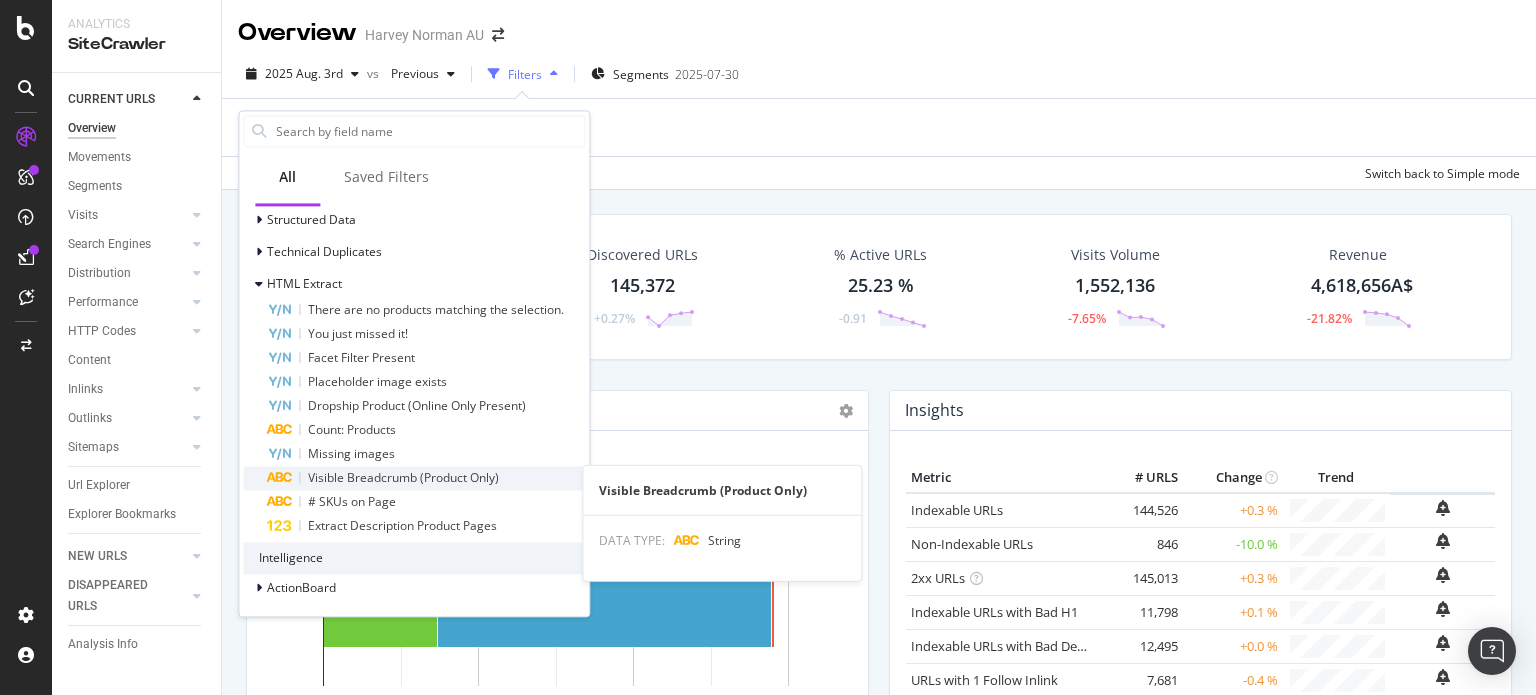 click on "Visible Breadcrumb (Product Only)" at bounding box center [403, 477] 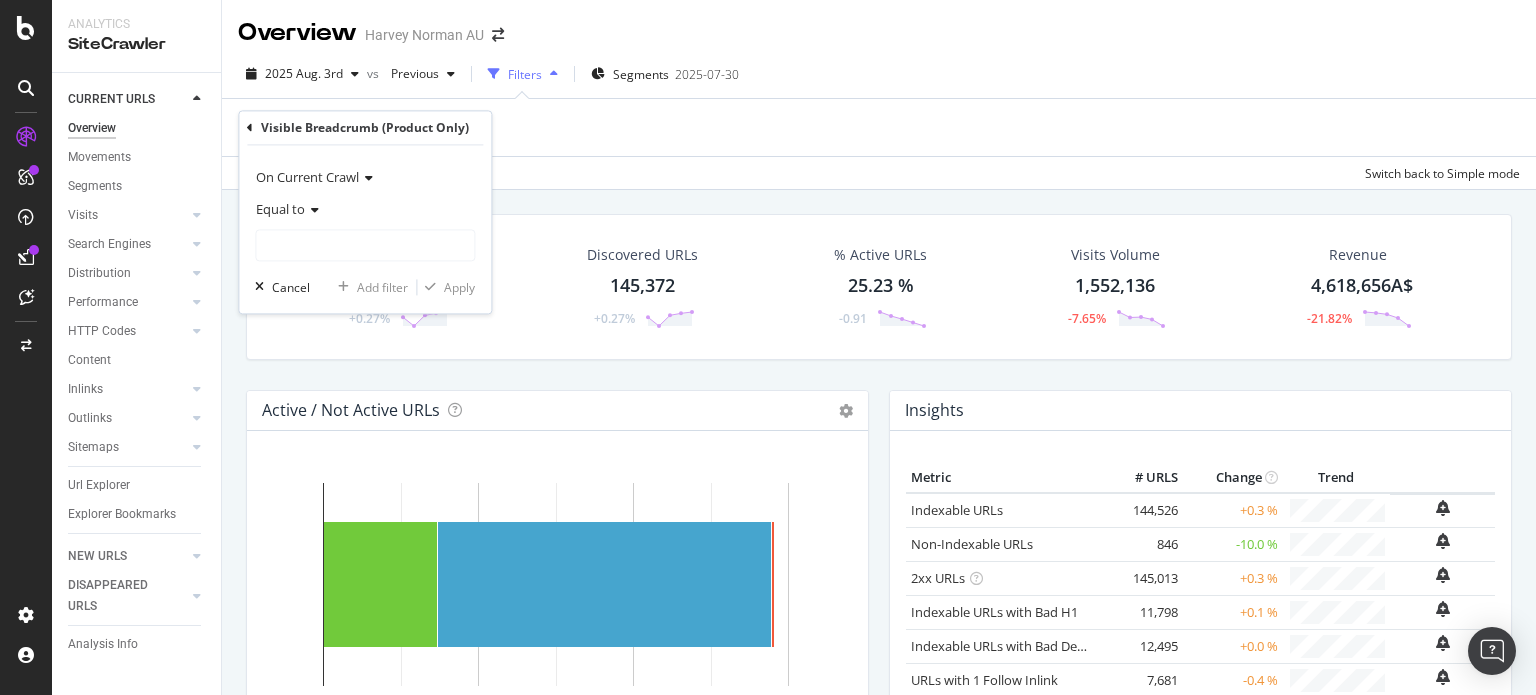 click on "Equal to" at bounding box center (365, 210) 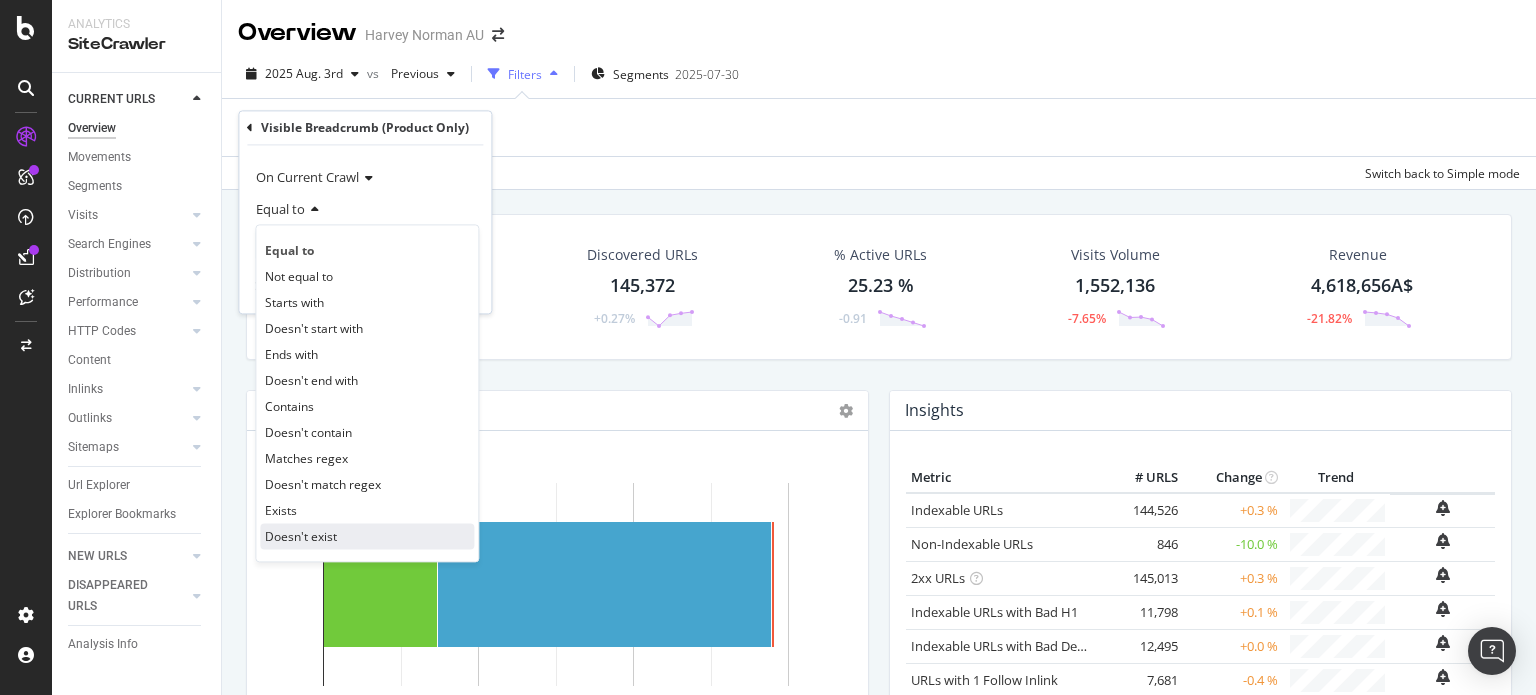 click on "Doesn't exist" at bounding box center (367, 537) 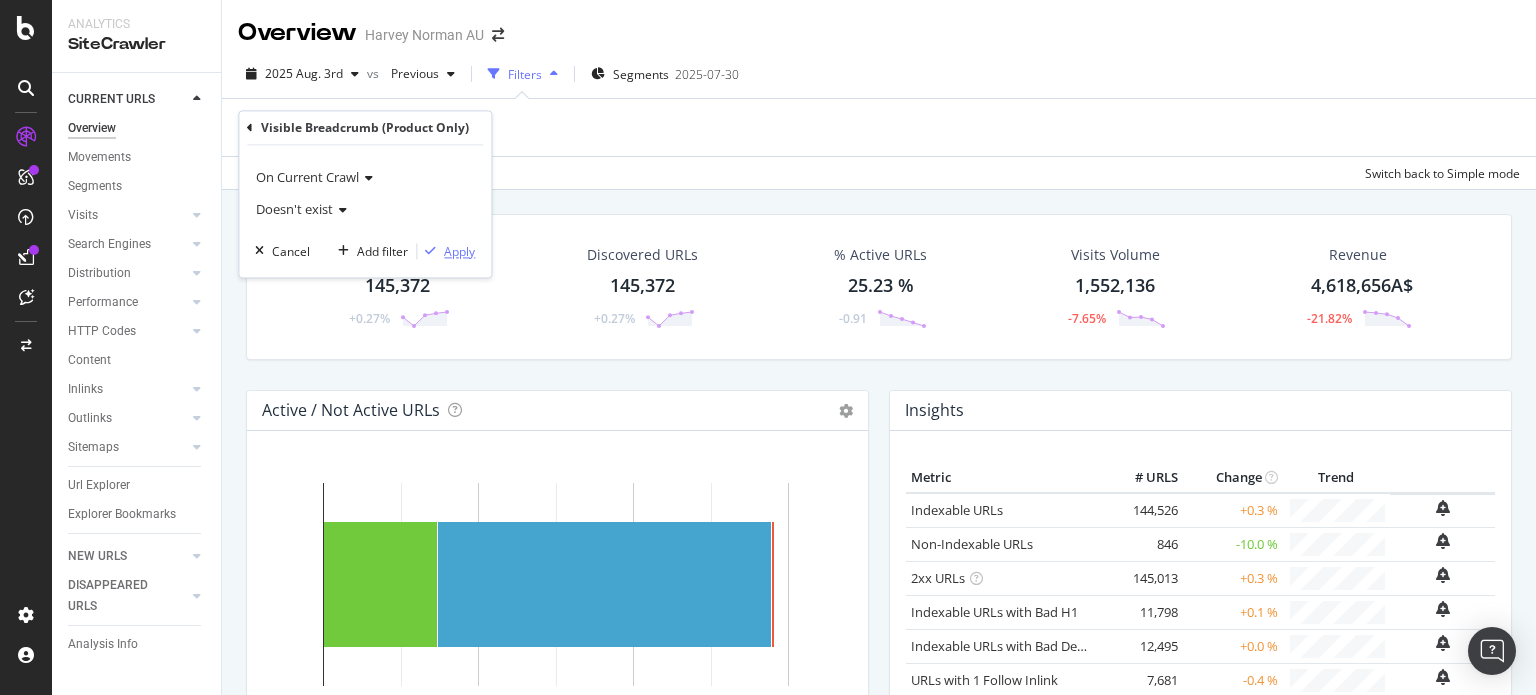 click on "Apply" at bounding box center [459, 251] 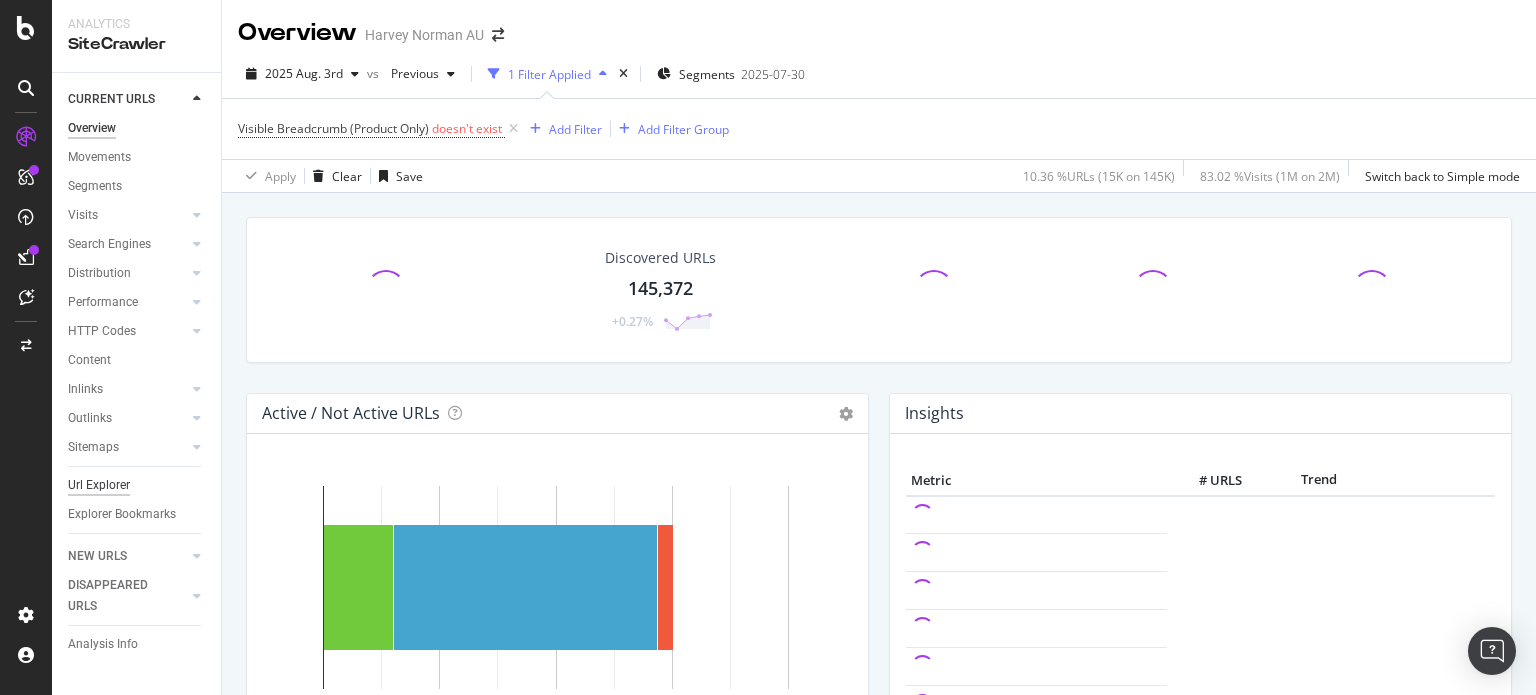click on "Url Explorer" at bounding box center [99, 485] 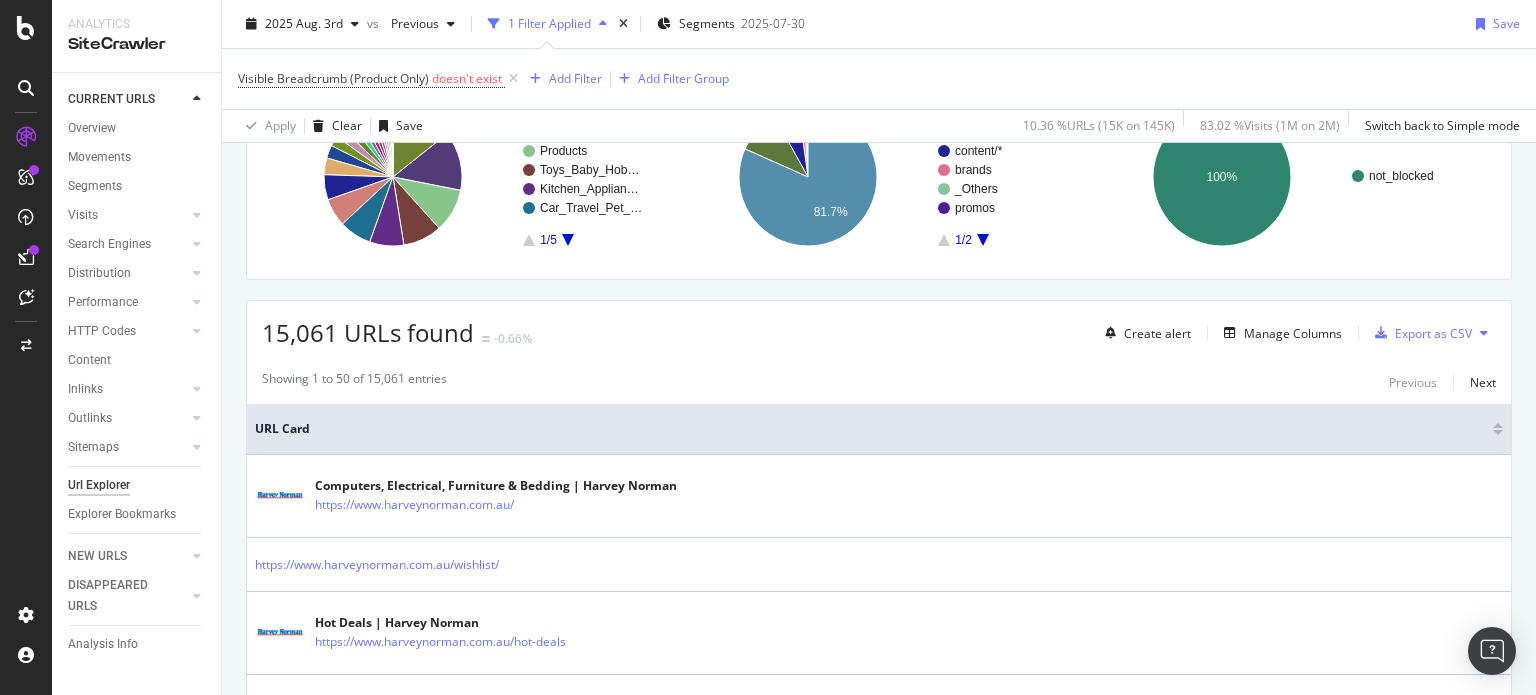 scroll, scrollTop: 300, scrollLeft: 0, axis: vertical 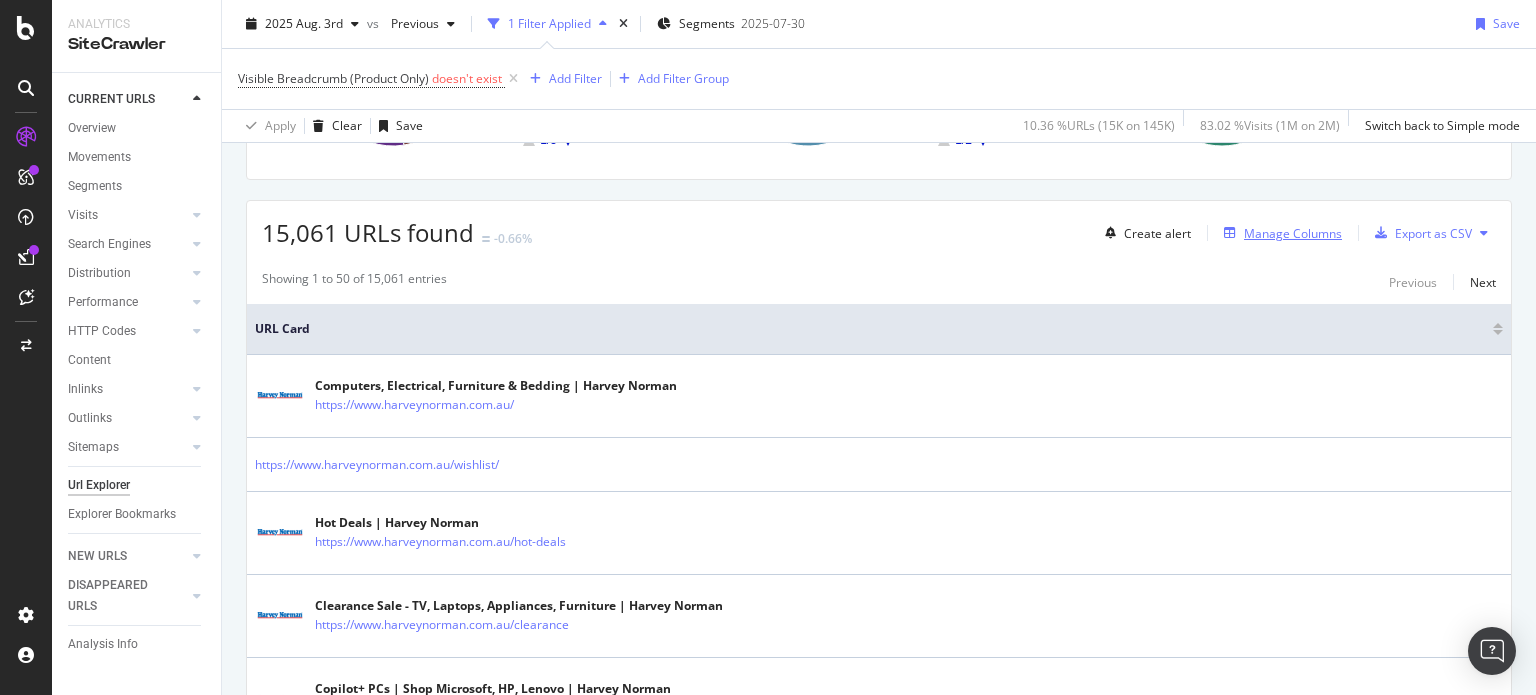 click on "Manage Columns" at bounding box center (1293, 233) 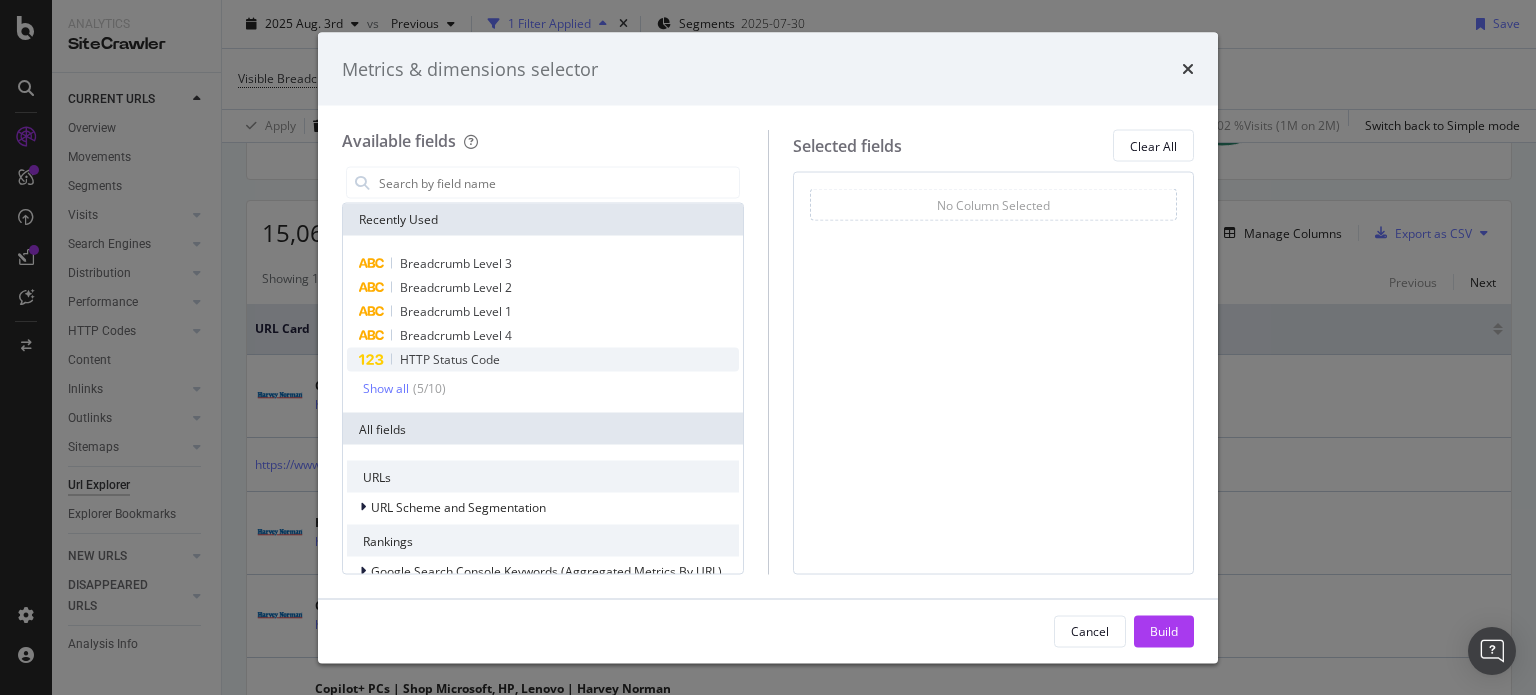 click on "HTTP Status Code" at bounding box center (543, 360) 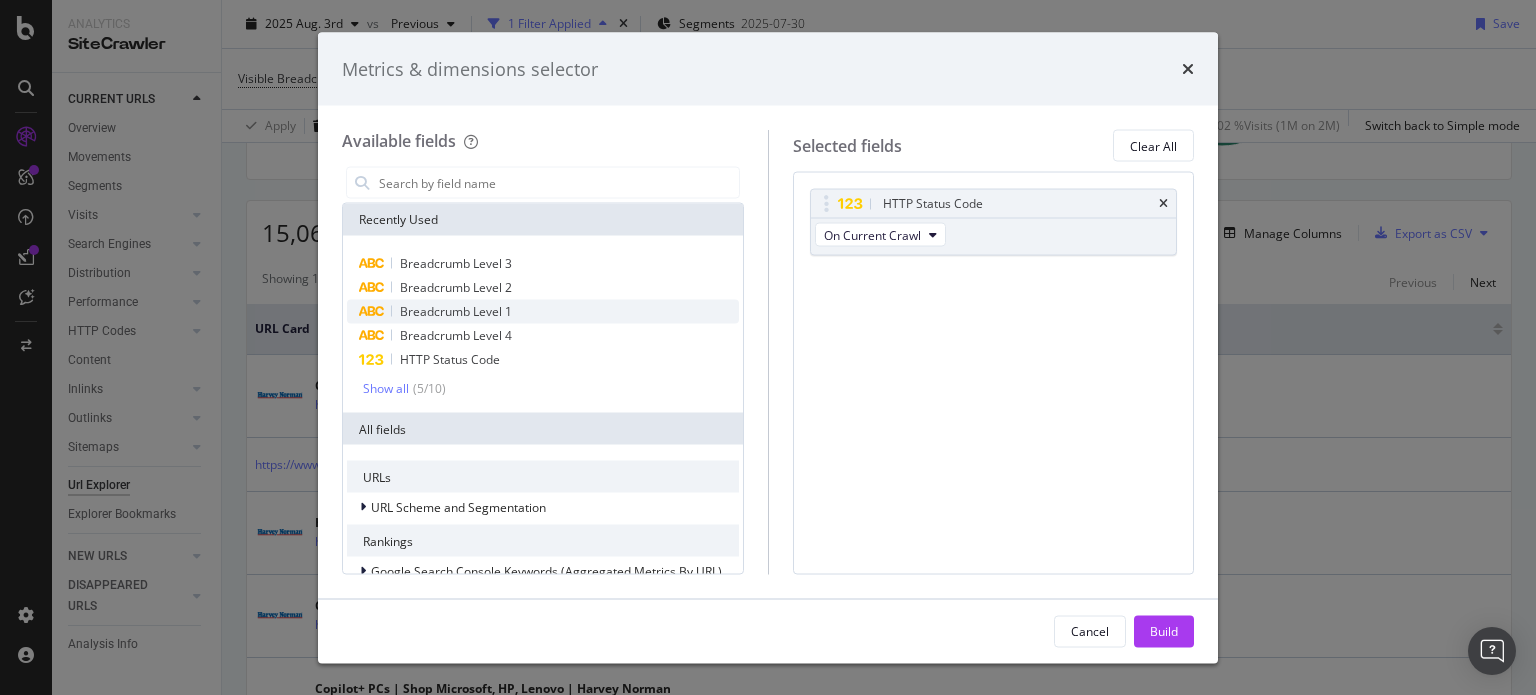 click on "Breadcrumb Level 1" at bounding box center (543, 312) 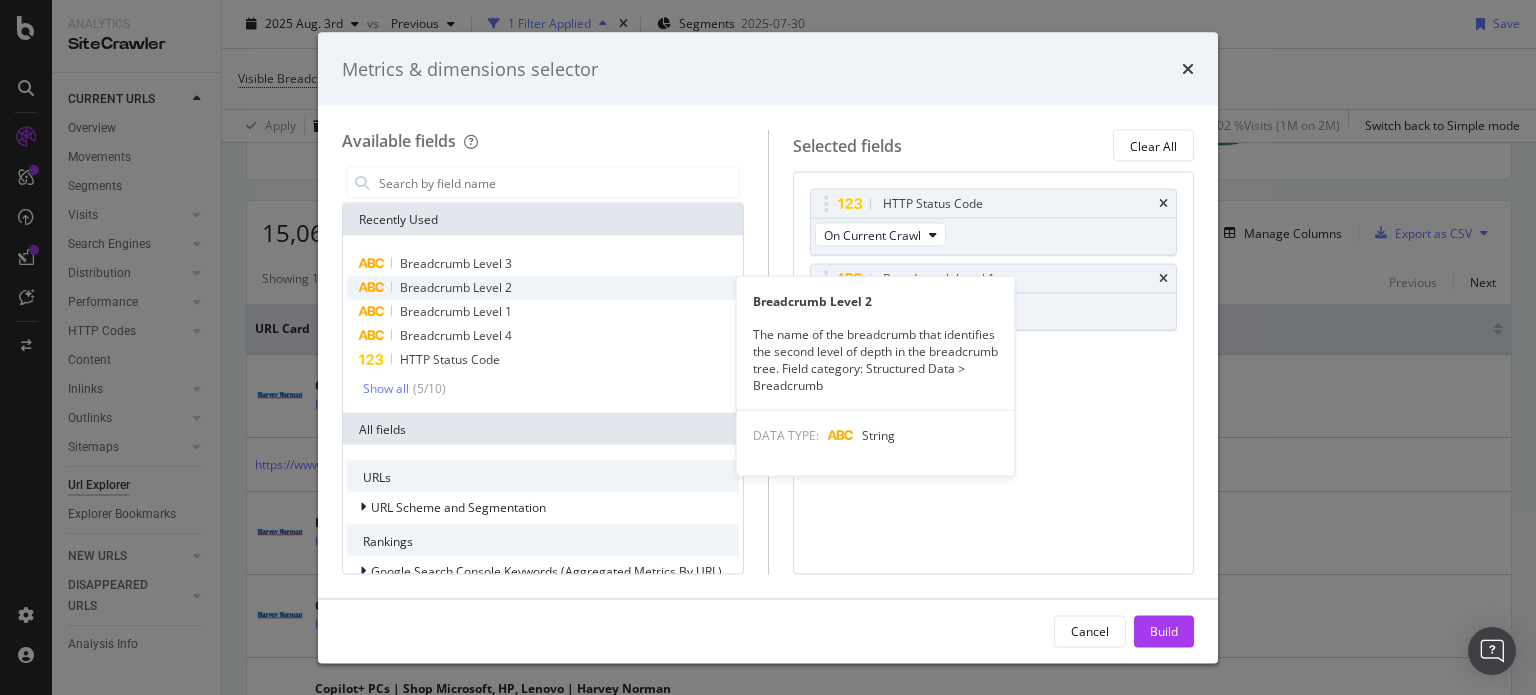 click on "Breadcrumb Level 2" at bounding box center [543, 288] 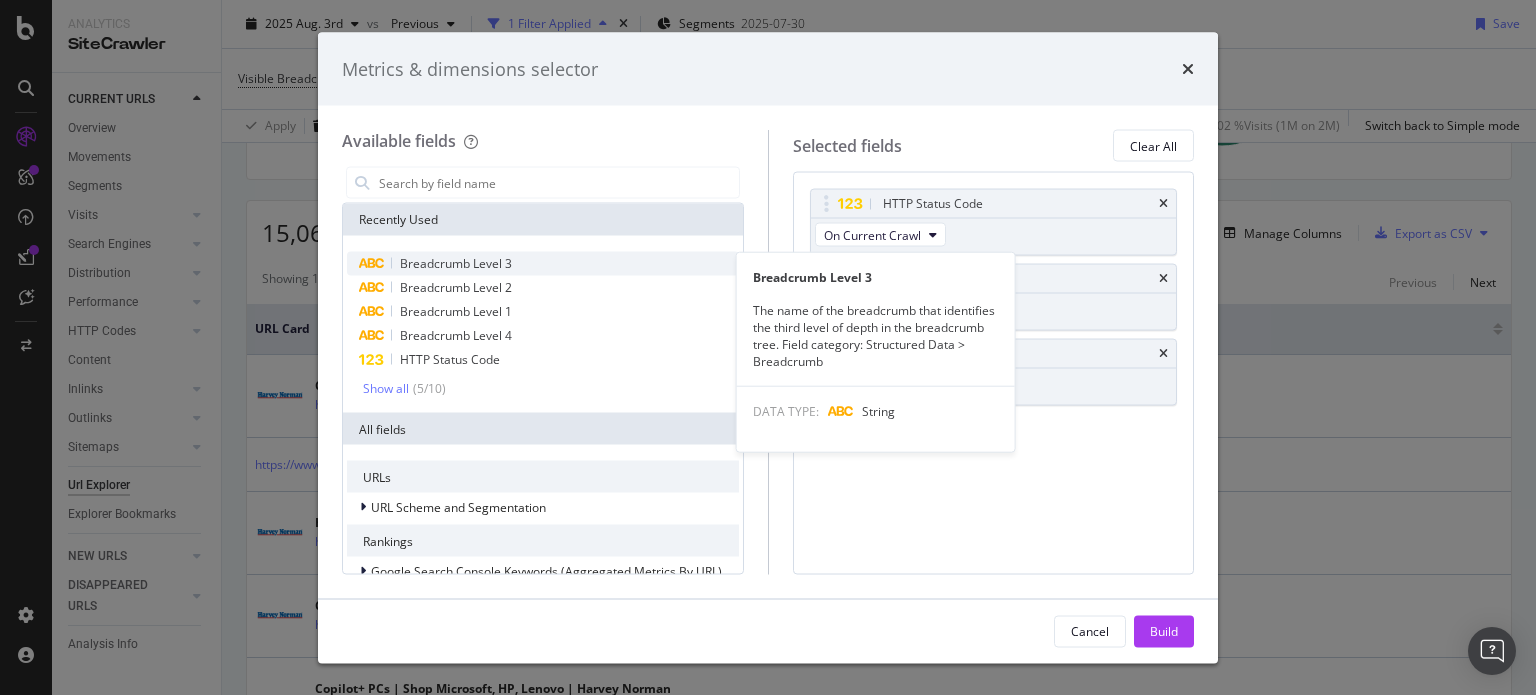 click on "Breadcrumb Level 3" at bounding box center [543, 264] 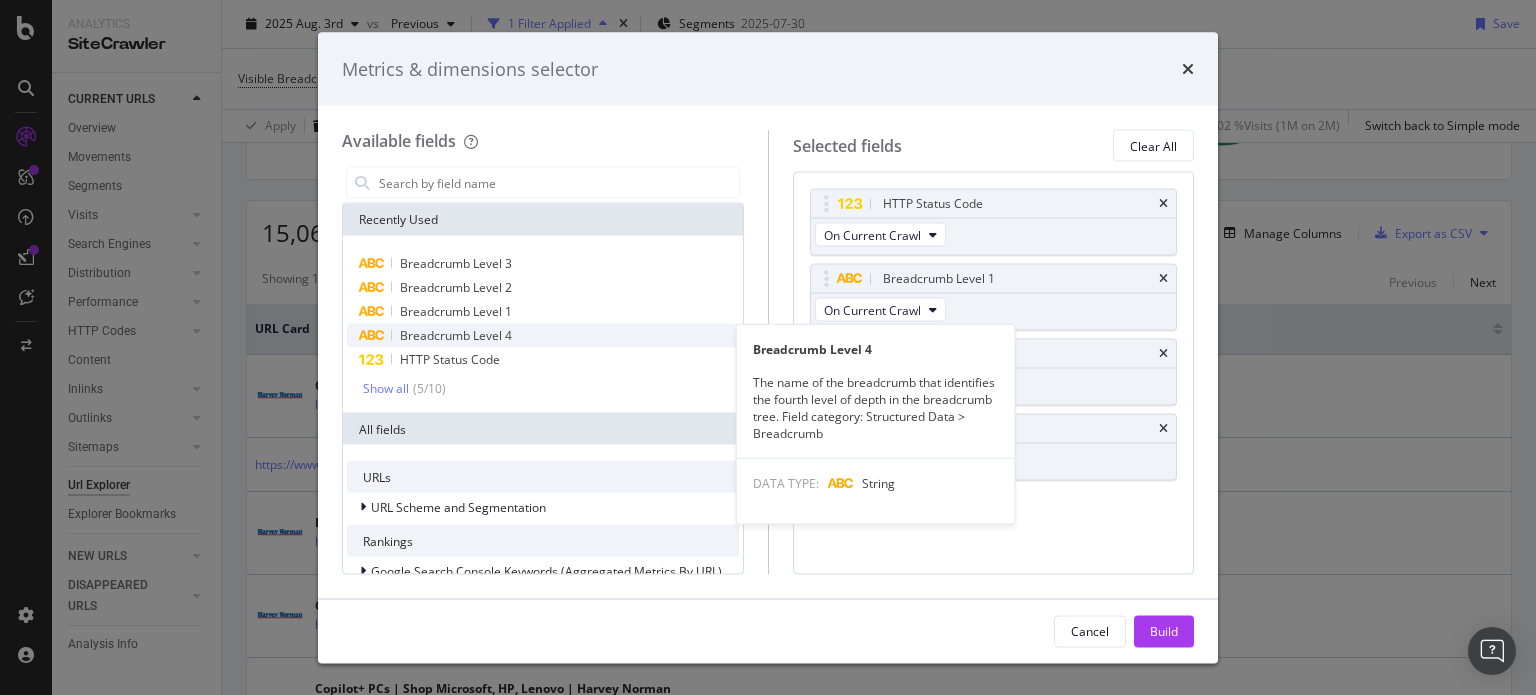 click on "Breadcrumb Level 4" at bounding box center (543, 336) 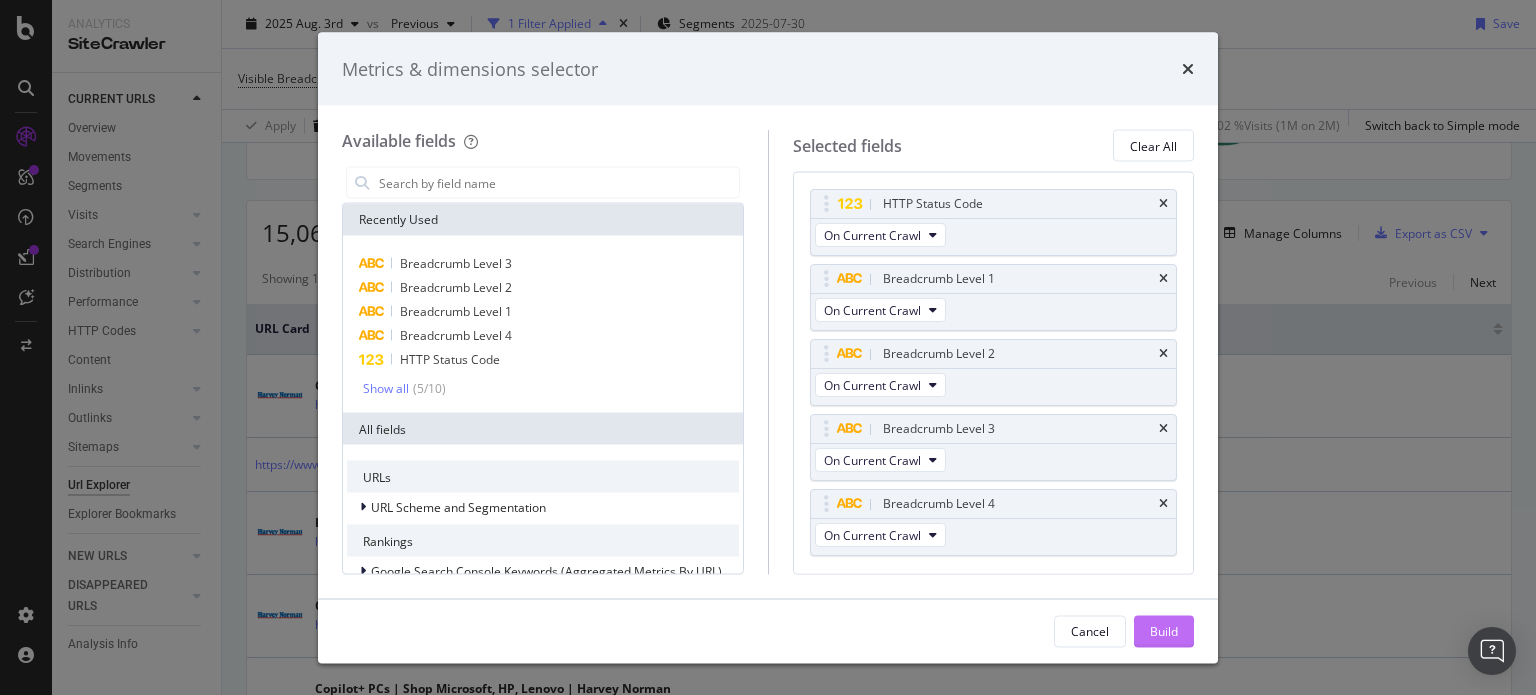 click on "Build" at bounding box center (1164, 630) 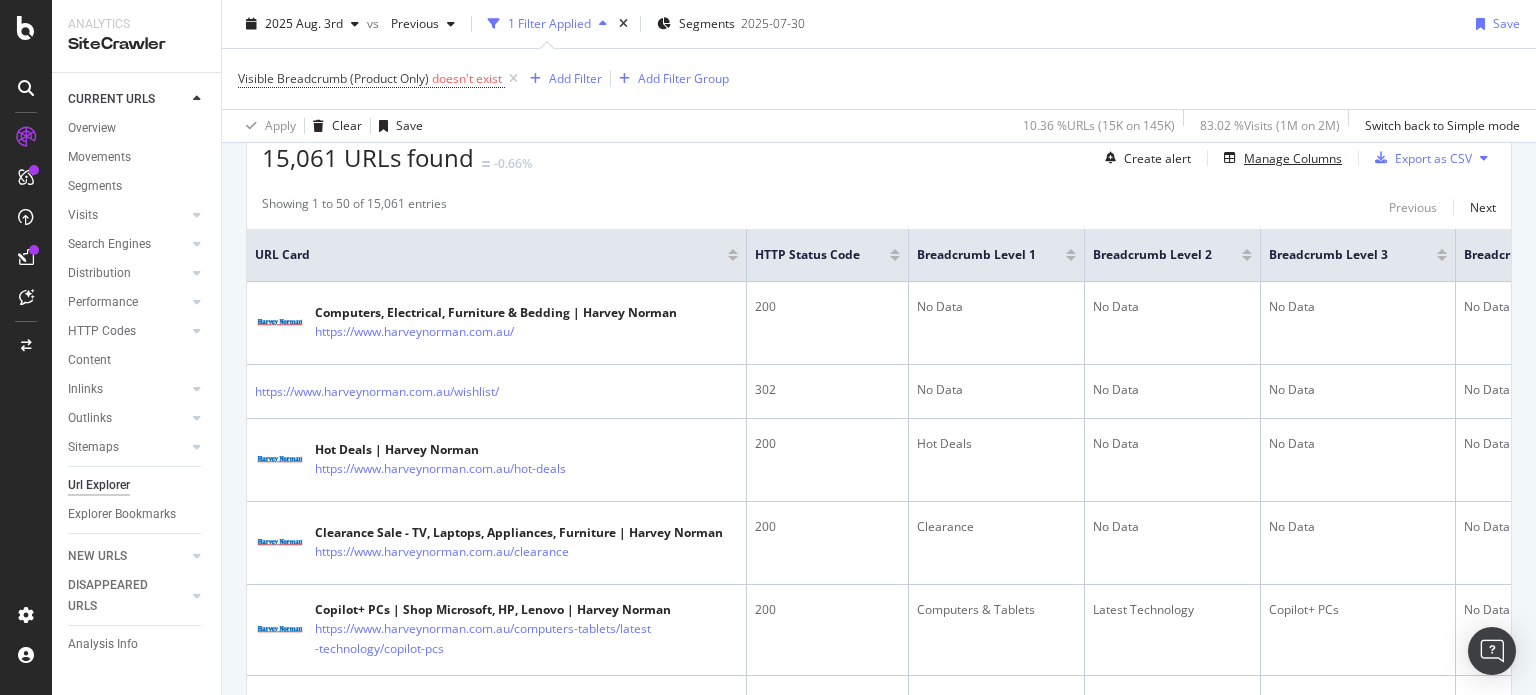 scroll, scrollTop: 173, scrollLeft: 0, axis: vertical 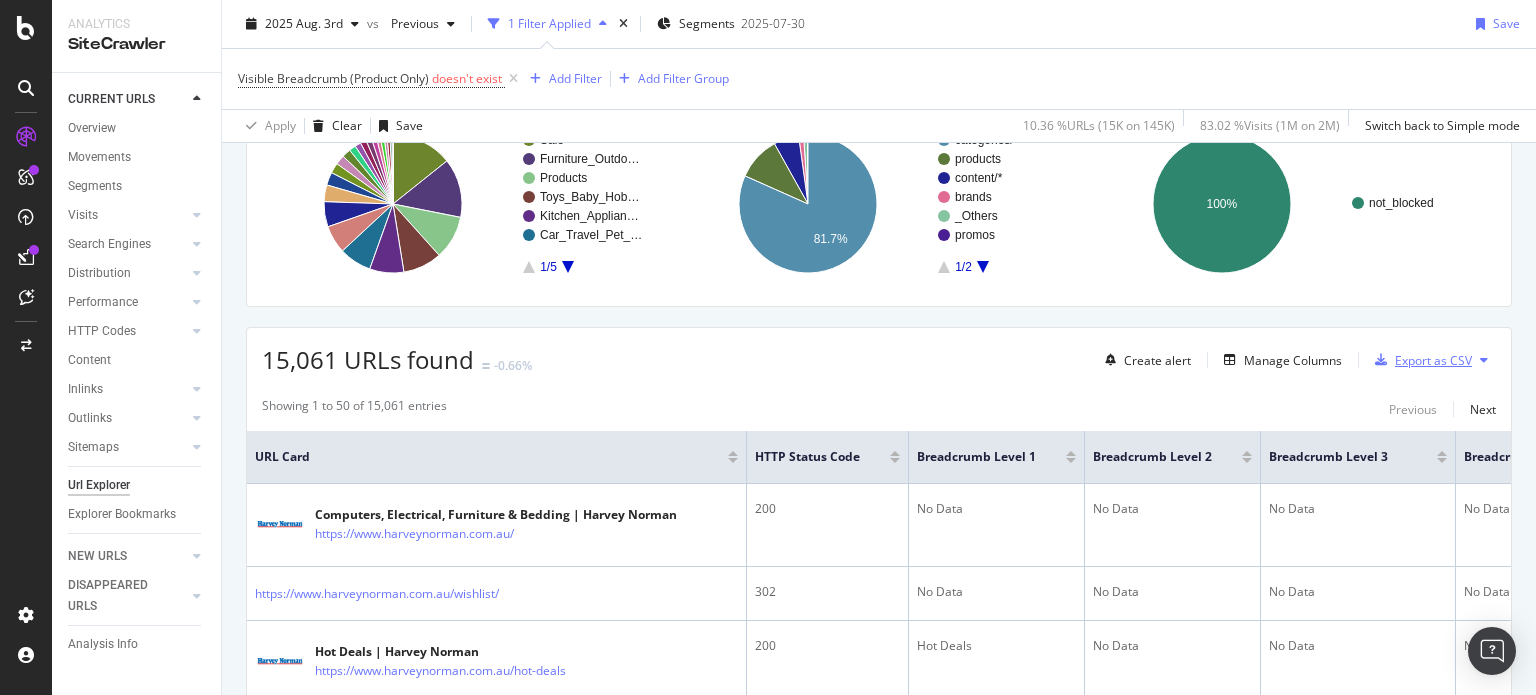 click on "Export as CSV" at bounding box center [1433, 360] 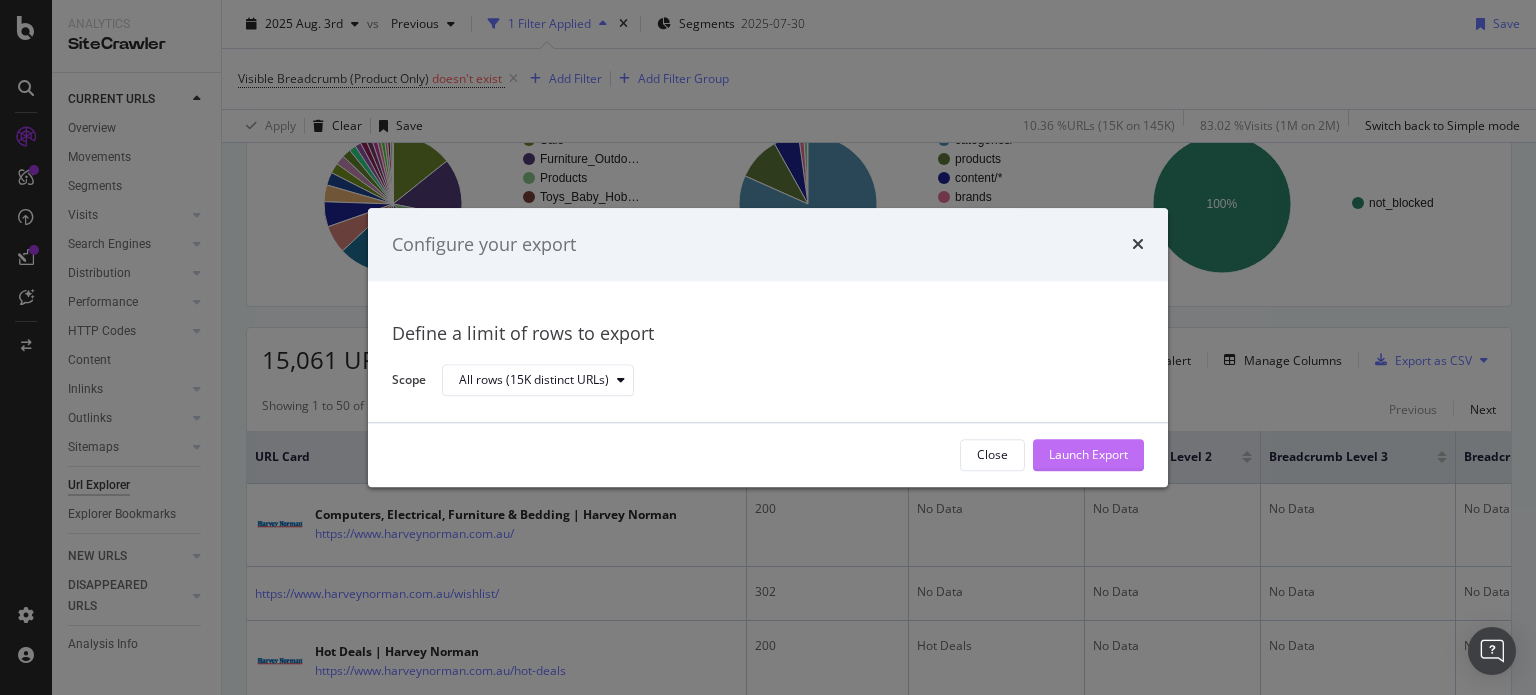 click on "Launch Export" at bounding box center [1088, 455] 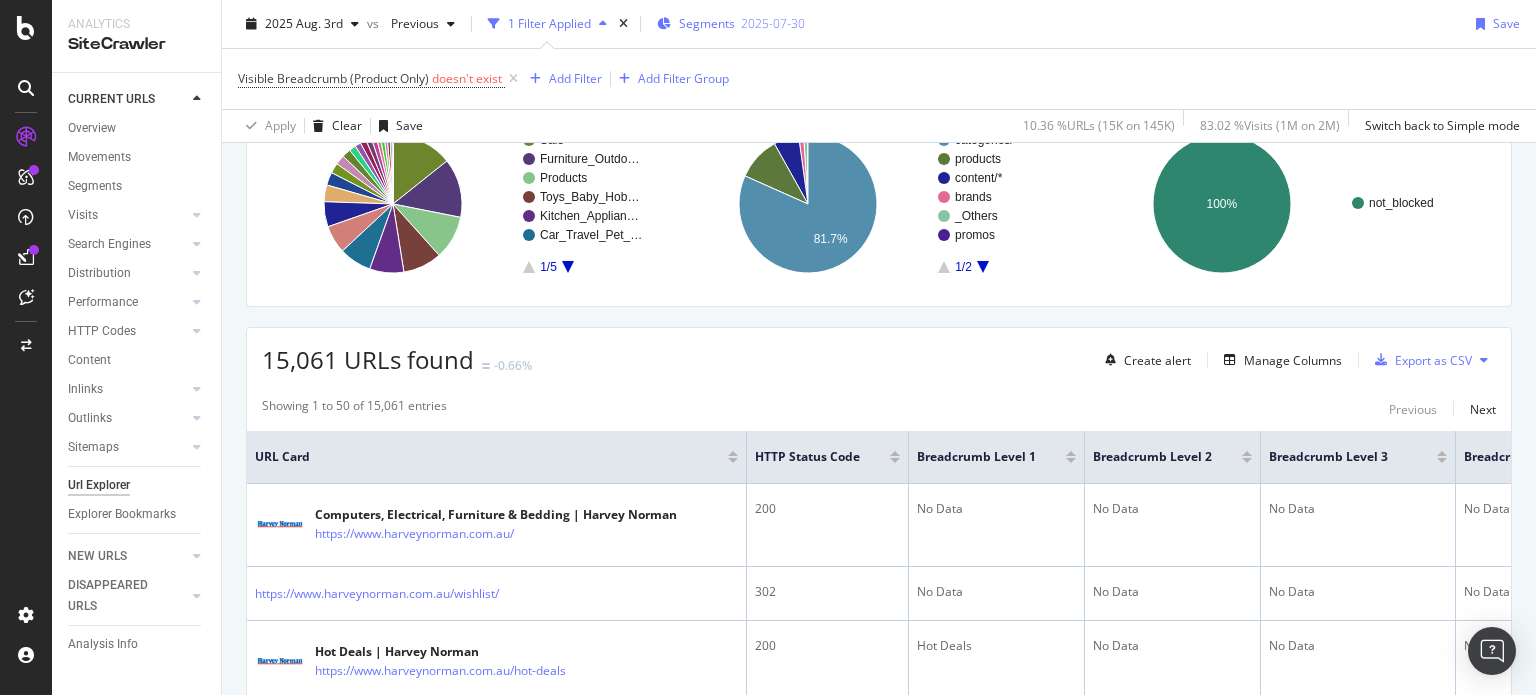 click on "2025-07-30" at bounding box center [773, 23] 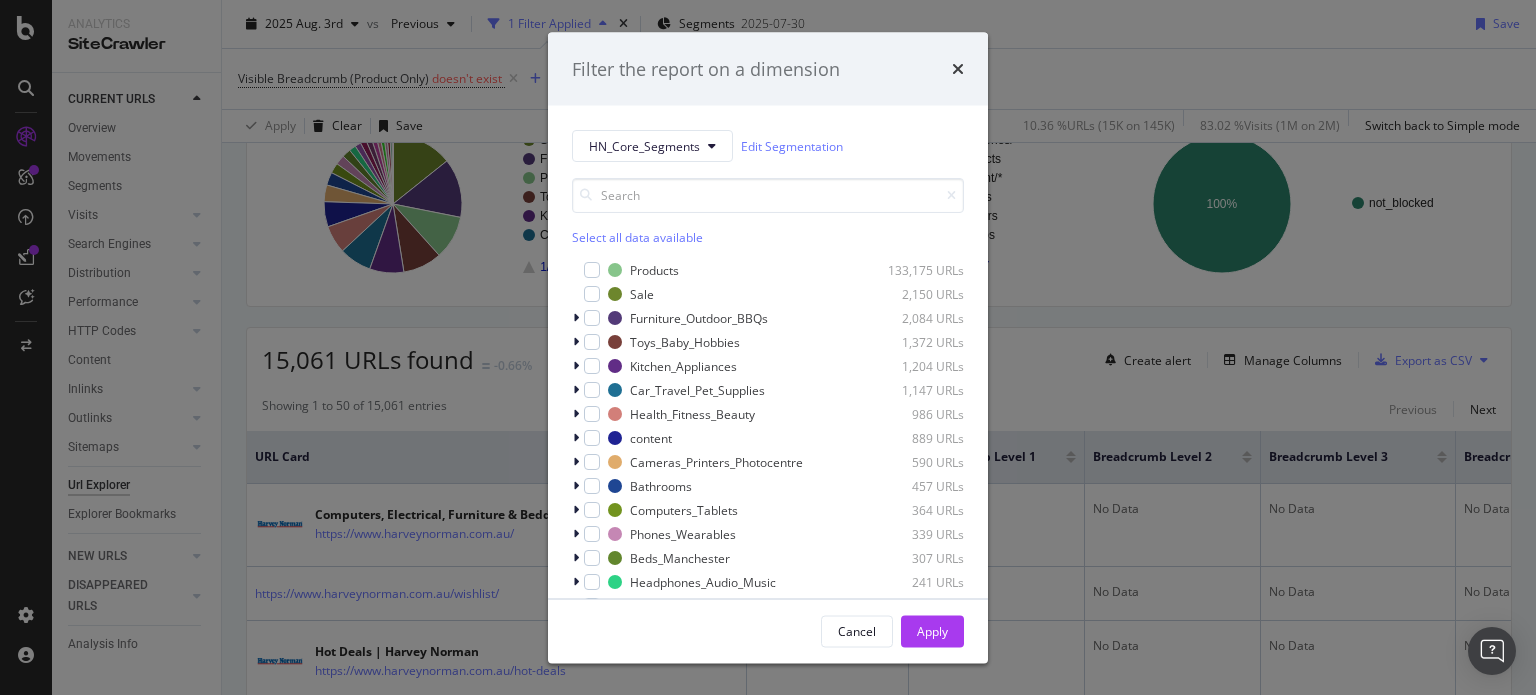 click on "Select all data available" at bounding box center [768, 237] 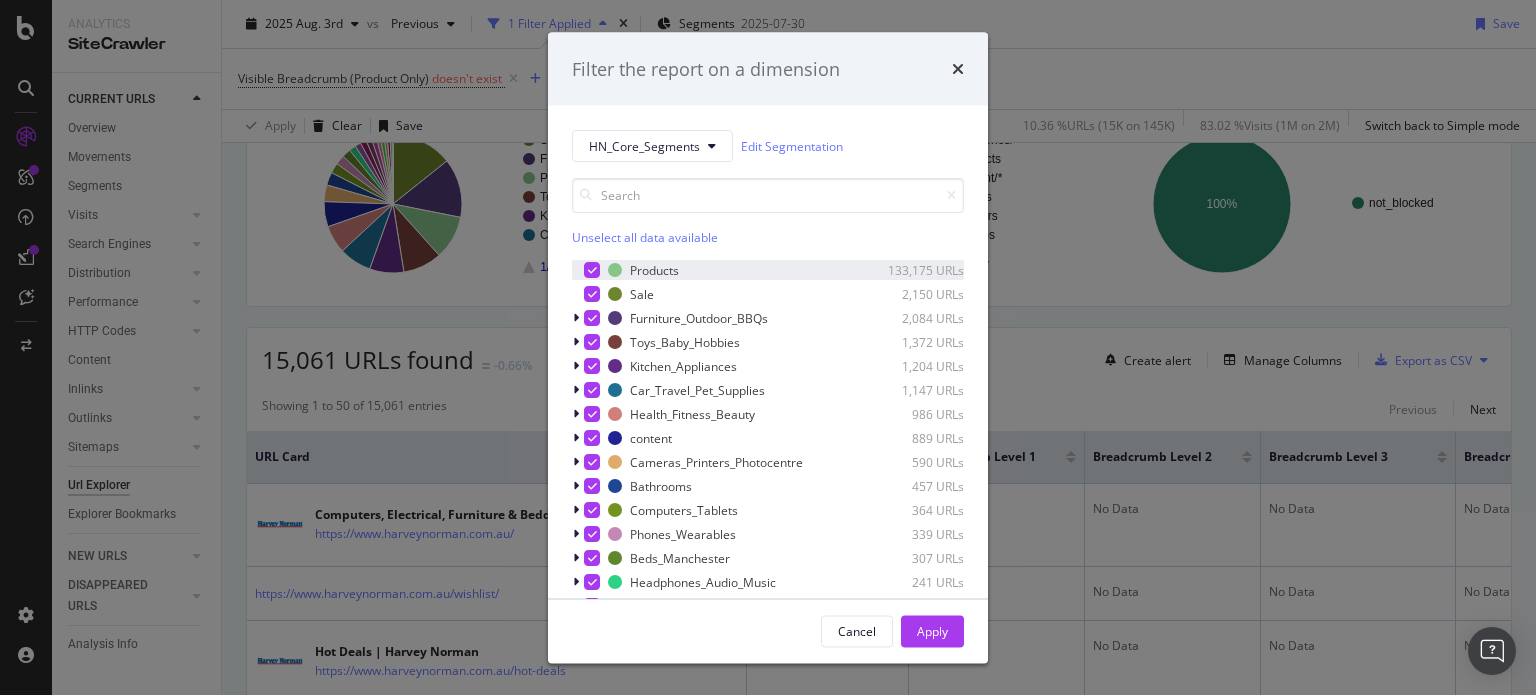 click at bounding box center (592, 270) 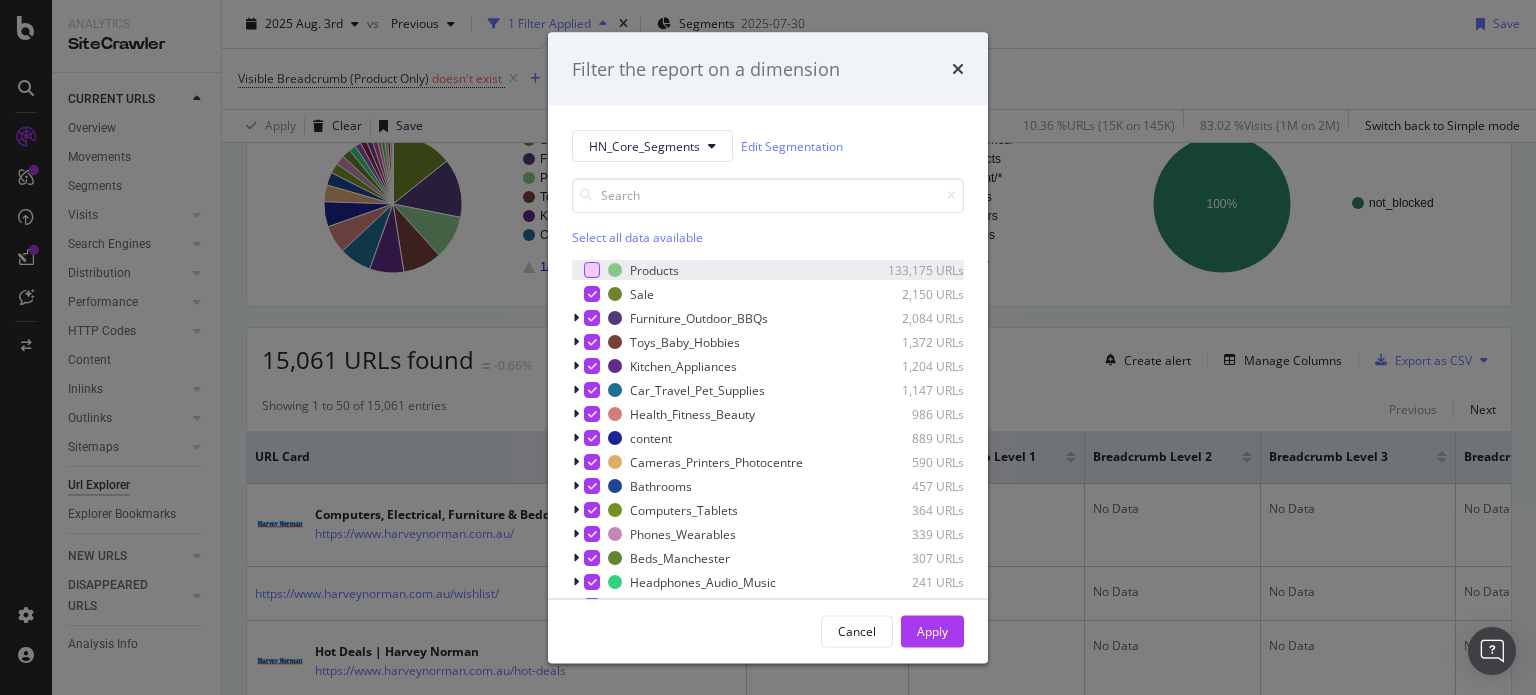 click at bounding box center (592, 270) 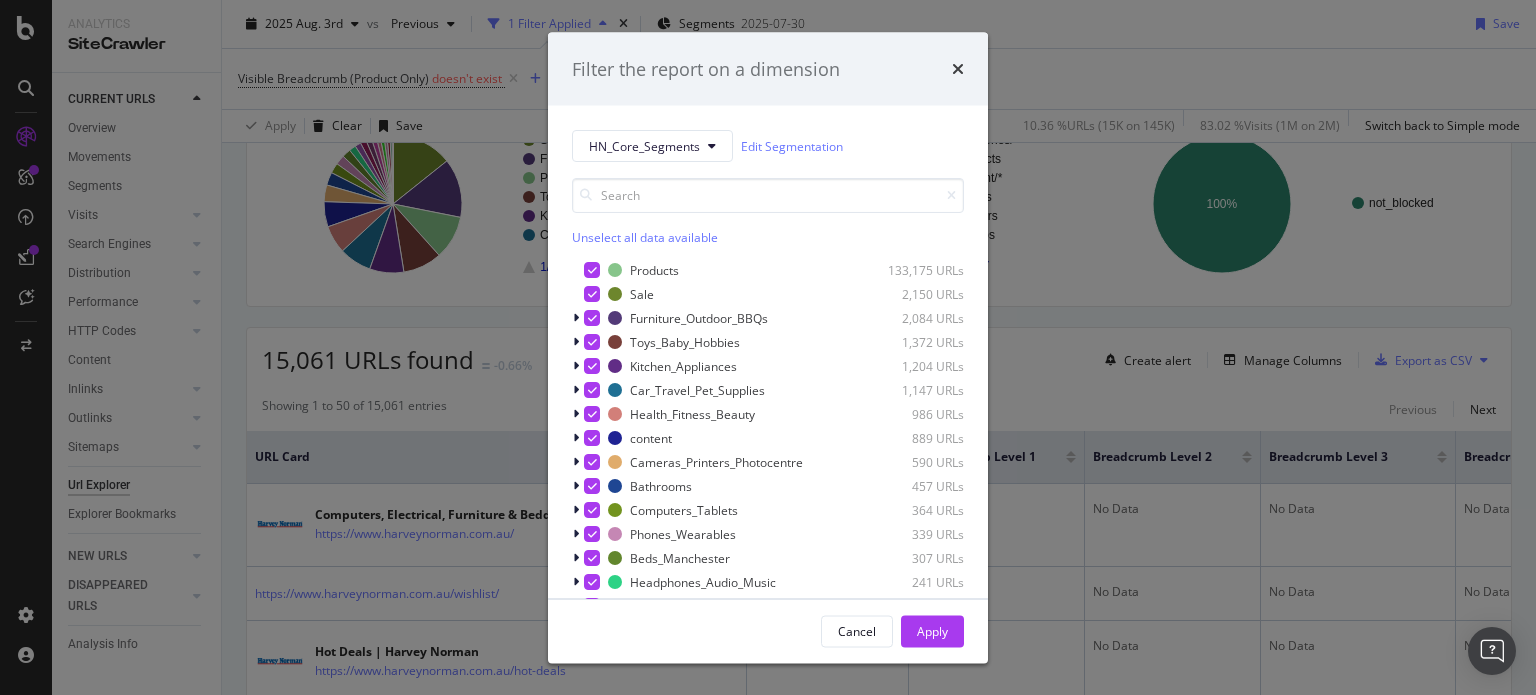 click on "Unselect all data available" at bounding box center (768, 237) 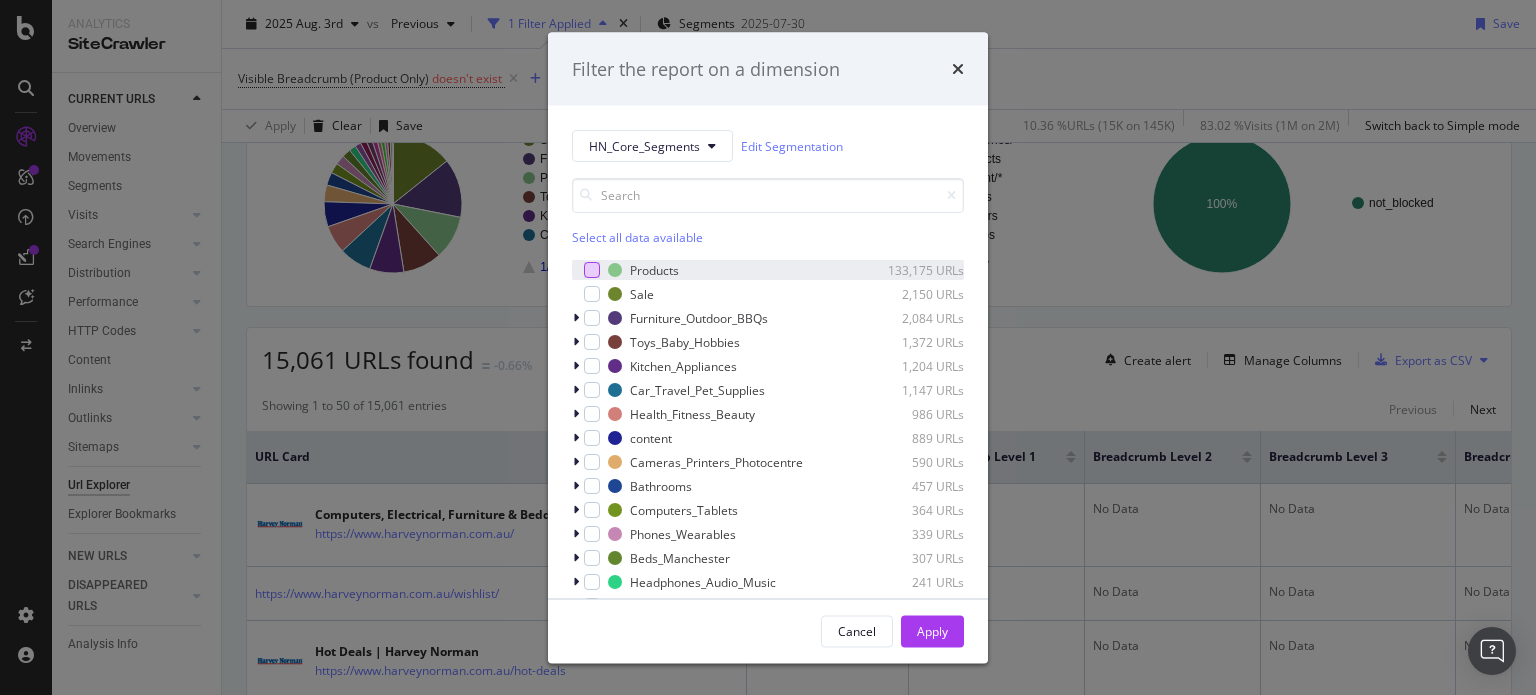 click at bounding box center (592, 270) 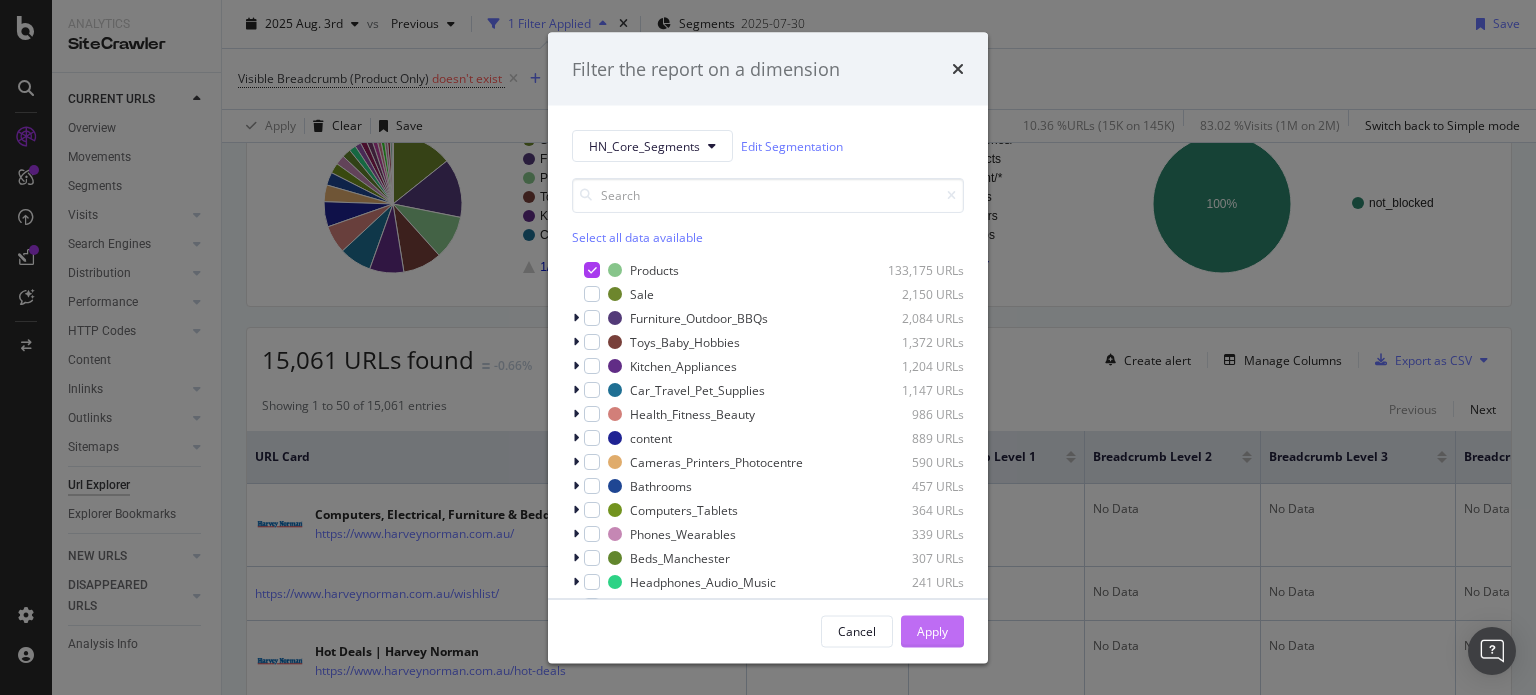 click on "Apply" at bounding box center (932, 630) 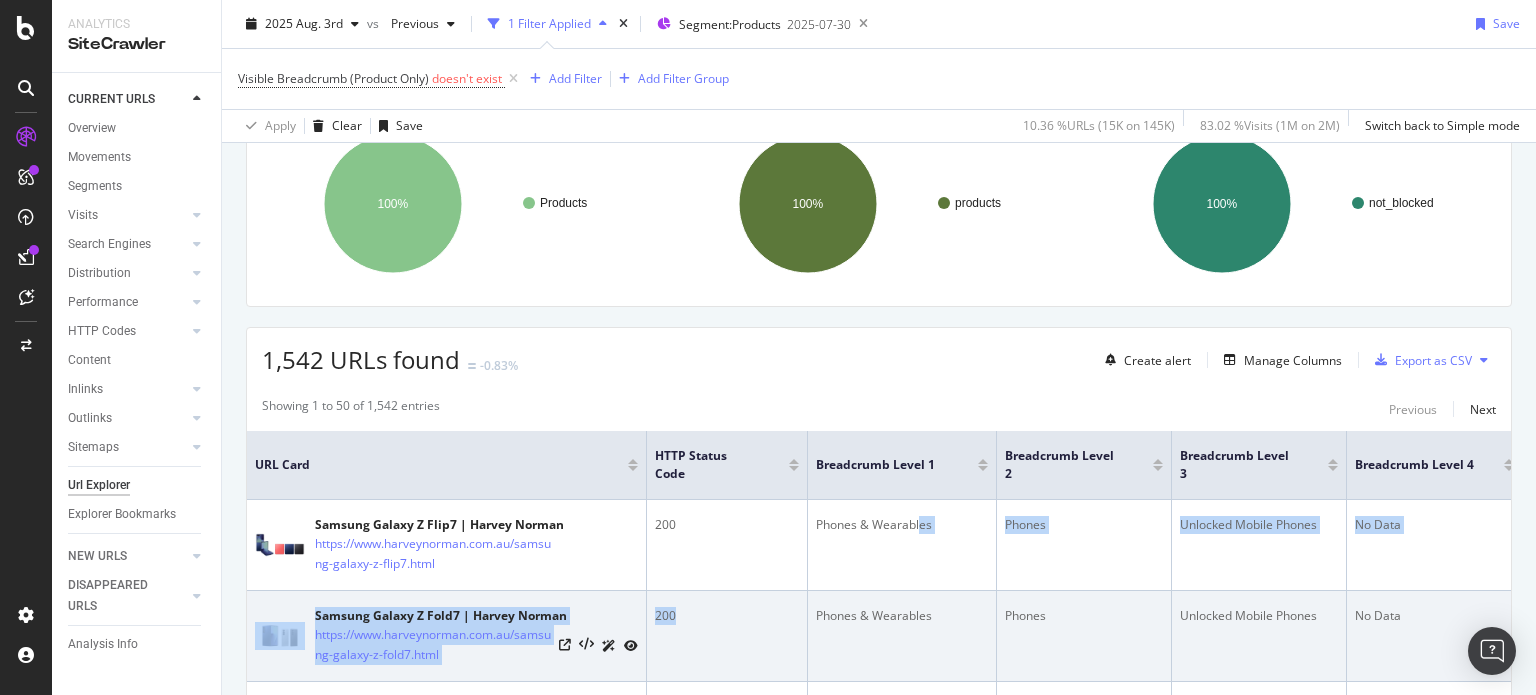 drag, startPoint x: 830, startPoint y: 531, endPoint x: 772, endPoint y: 656, distance: 137.80058 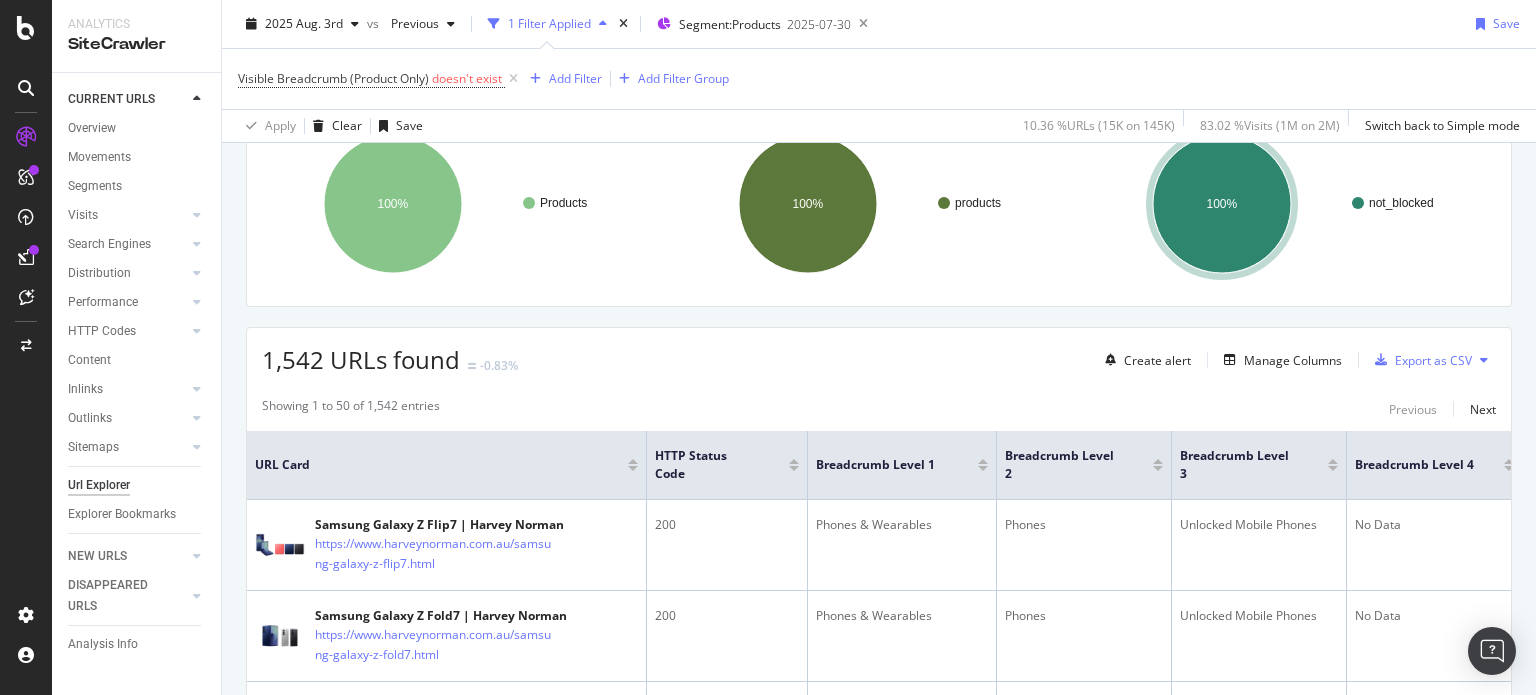 click on "1,542 URLs found -0.83% Create alert Manage Columns Export as CSV Showing 1 to 50 of 1,542 entries Previous Next URL Card HTTP Status Code Breadcrumb Level 1 Breadcrumb Level 2 Breadcrumb Level 3 Breadcrumb Level 4 Samsung Galaxy Z Flip7 | Harvey Norman https://www.harveynorman.com.au/samsung-galaxy-z-flip7.html 200 Phones & Wearables Phones Unlocked Mobile Phones No Data Samsung Galaxy Z Fold7 | Harvey Norman https://www.harveynorman.com.au/samsung-galaxy-z-fold7.html 200 Phones & Wearables Phones Unlocked Mobile Phones No Data Samsung Galaxy Watch8 Classic Bluetooth 46mm | Harvey Norman https://www.harveynorman.com.au/samsung-galaxy-watch8-classic-bluetooth.html 200 Phones & Wearables Wearables Smart Watches No Data Lenovo IdeaPad Slim 3 15.6inch I7-13620/16GB/1TB SSD - Abyss Blue | Harvey Norman https://www.harveynorman.com.au/lenovo-ideapad-slim-3-15-6inch-i7-13620-16gb-1tb-ssd-abyss-blue.html 200 Computers & Tablets Computers Laptops No Data 200 Computers & Tablets Computers Student Laptops No Data 200" at bounding box center [879, 3178] 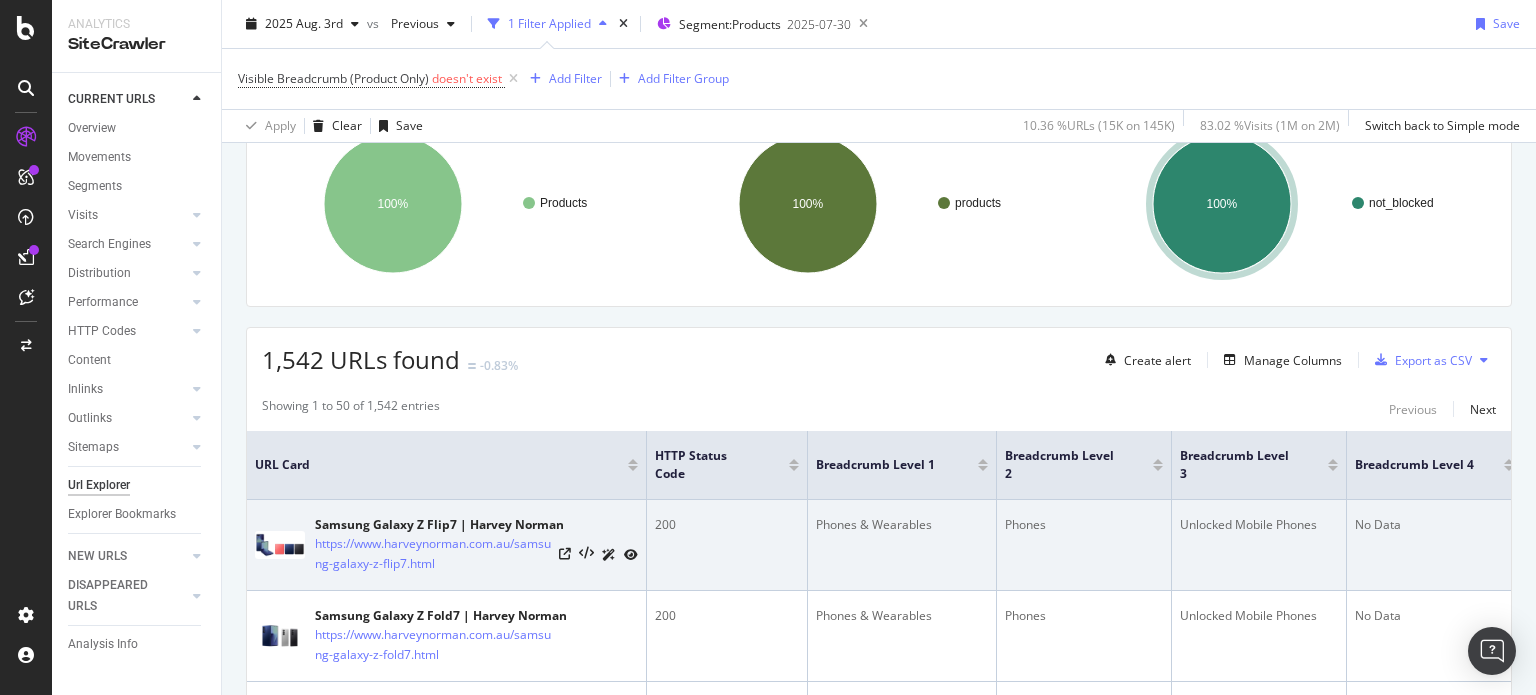 scroll, scrollTop: 273, scrollLeft: 0, axis: vertical 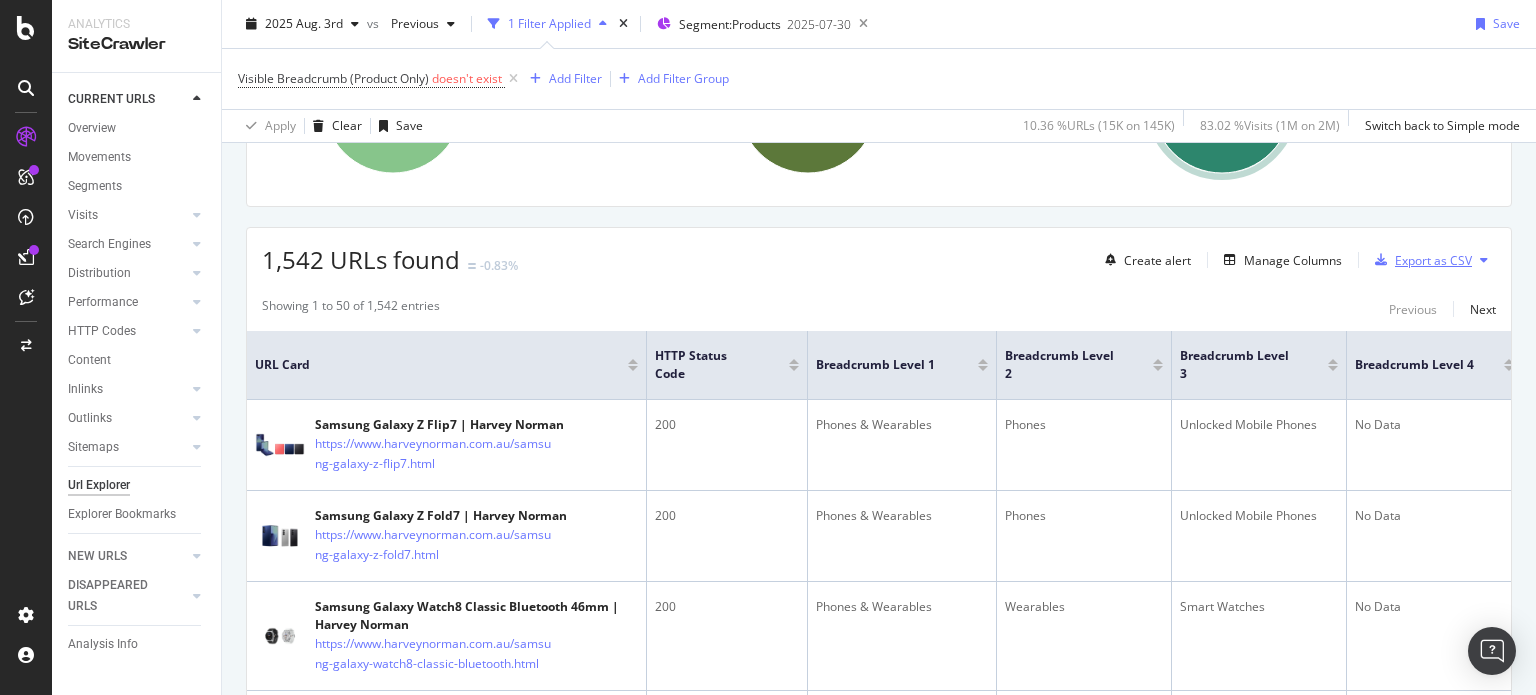 click on "Export as CSV" at bounding box center [1433, 260] 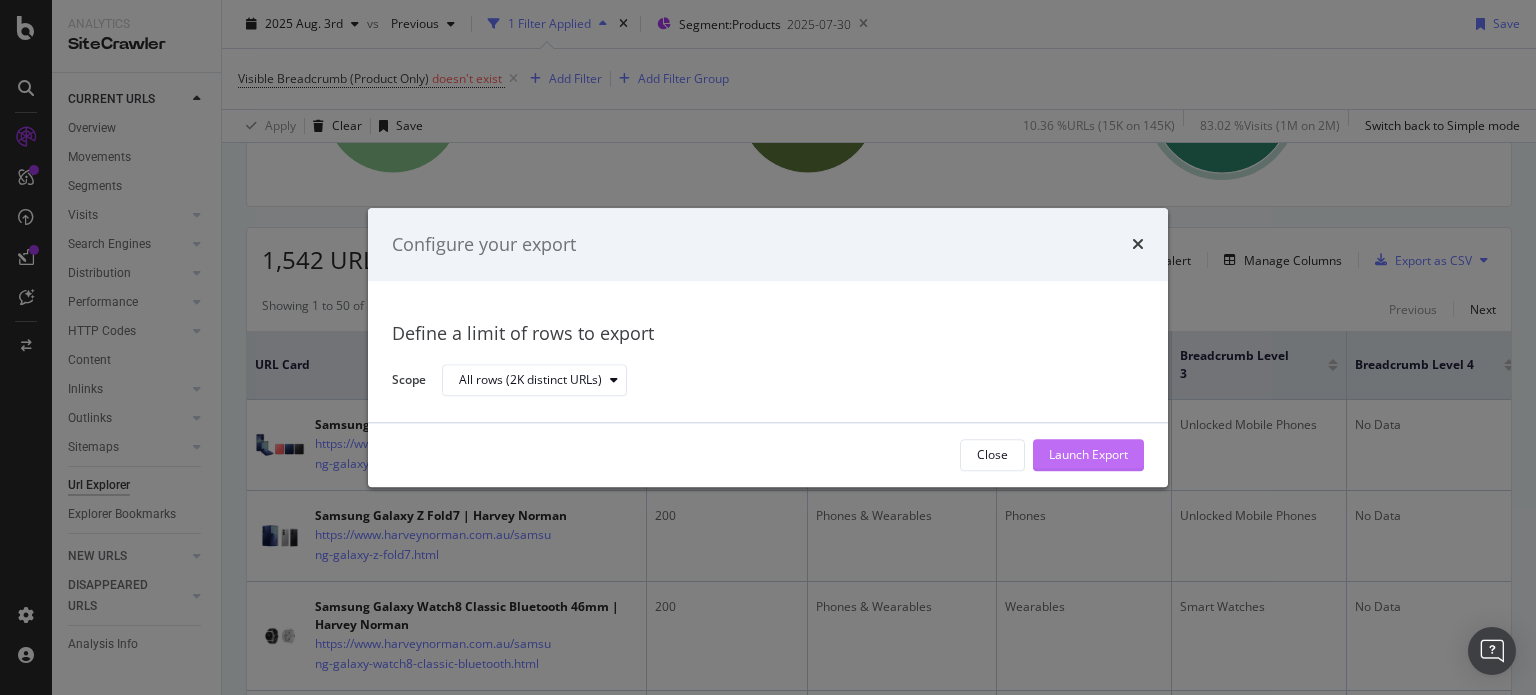 click on "Launch Export" at bounding box center (1088, 455) 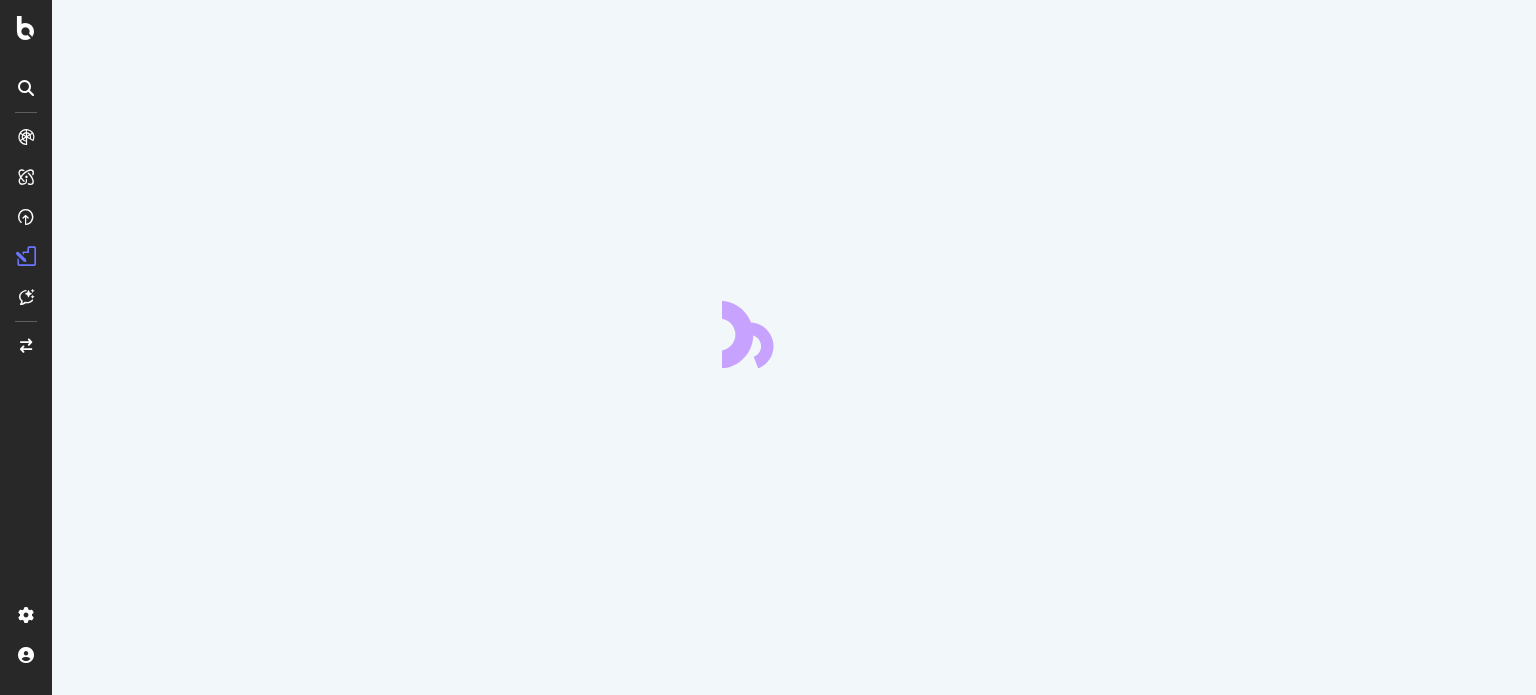 scroll, scrollTop: 0, scrollLeft: 0, axis: both 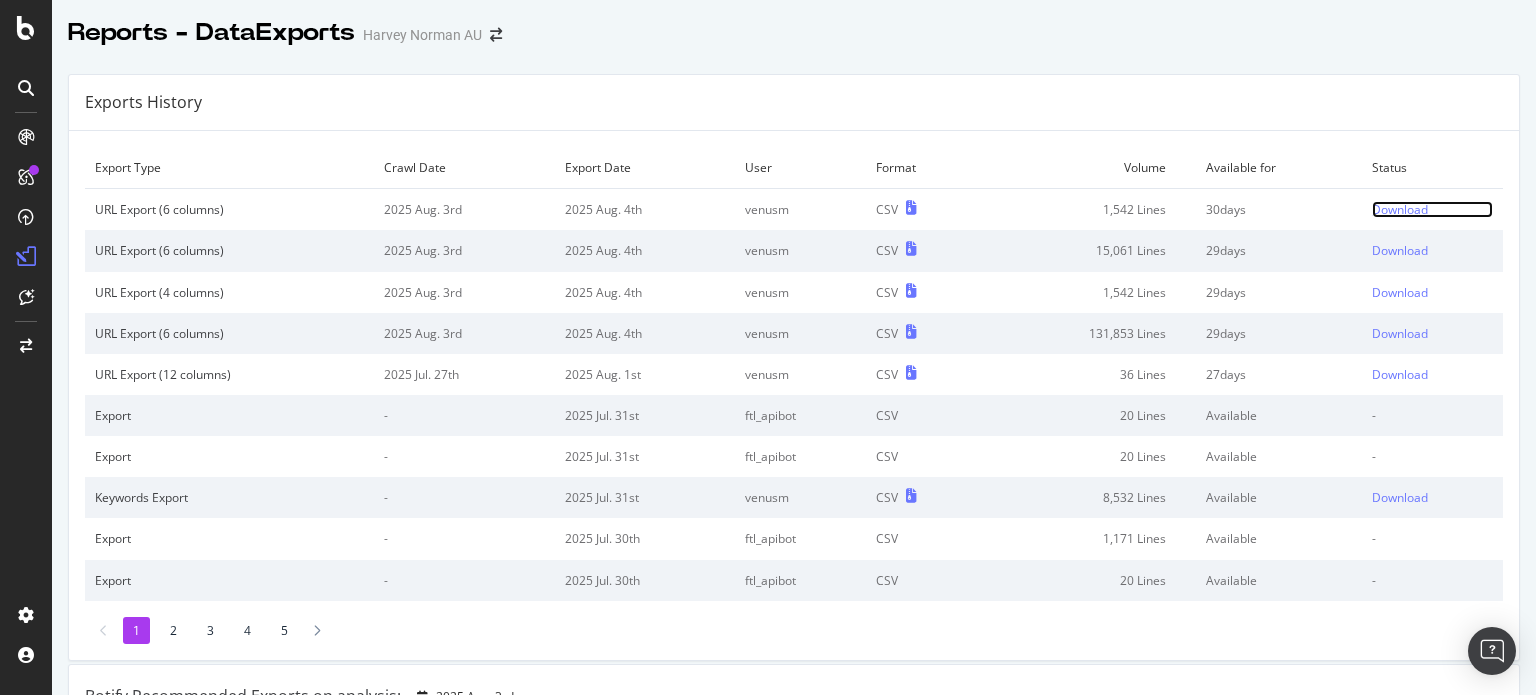 click on "Download" at bounding box center (1400, 209) 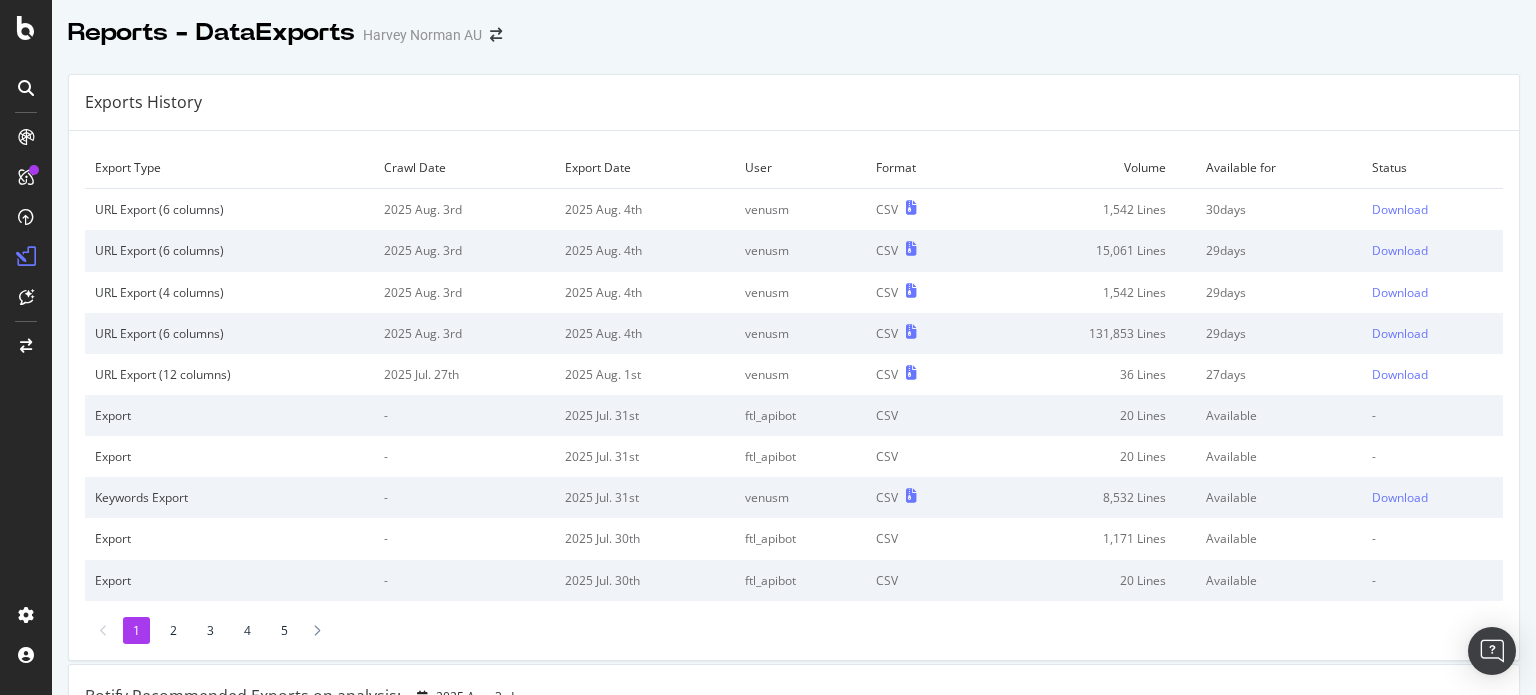 click on "Exports History Export Type Crawl Date Export Date User Format Volume Available for Status URL Export (6 columns) 2025 Aug. 3rd 2025 Aug. 4th [USERNAME] CSV 1,542 Lines 30  days Download URL Export (6 columns) 2025 Aug. 3rd 2025 Aug. 4th [USERNAME] CSV 15,061 Lines 29  days Download URL Export (4 columns) 2025 Aug. 3rd 2025 Aug. 4th [USERNAME] CSV 1,542 Lines 29  days Download URL Export (6 columns) 2025 Aug. 3rd 2025 Aug. 4th [USERNAME] CSV 131,853 Lines 29  days Download URL Export (12 columns) 2025 Jul. 27th 2025 Aug. 1st [USERNAME] CSV 36 Lines 27  days Download Export - 2025 Jul. 31st [USERNAME] CSV 20 Lines Available - Export - 2025 Jul. 31st [USERNAME] CSV 20 Lines Available - Keywords Export - 2025 Jul. 31st [USERNAME] CSV 8,532 Lines Available Download Export - 2025 Jul. 30th [USERNAME] CSV 1,171 Lines Available - Export - 2025 Jul. 30th [USERNAME] CSV 20 Lines Available - 1 2 3 4 5 Botify Recommended Exports on analysis: 2025 Aug. 3rd All Internal Links ( to URLs in Scope ) =  105M  rows All External Links ( ) =  1M  rows" at bounding box center [794, 1058] 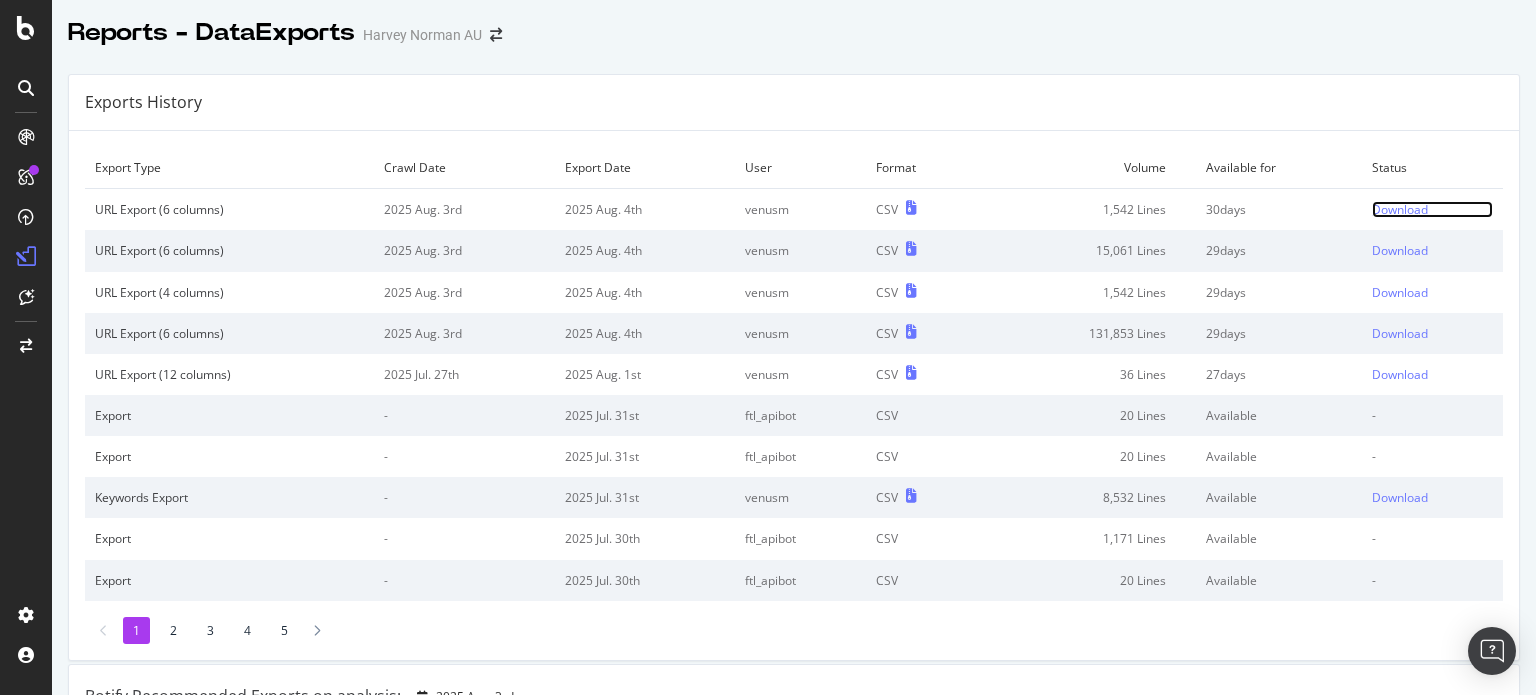 click on "Download" at bounding box center (1400, 209) 